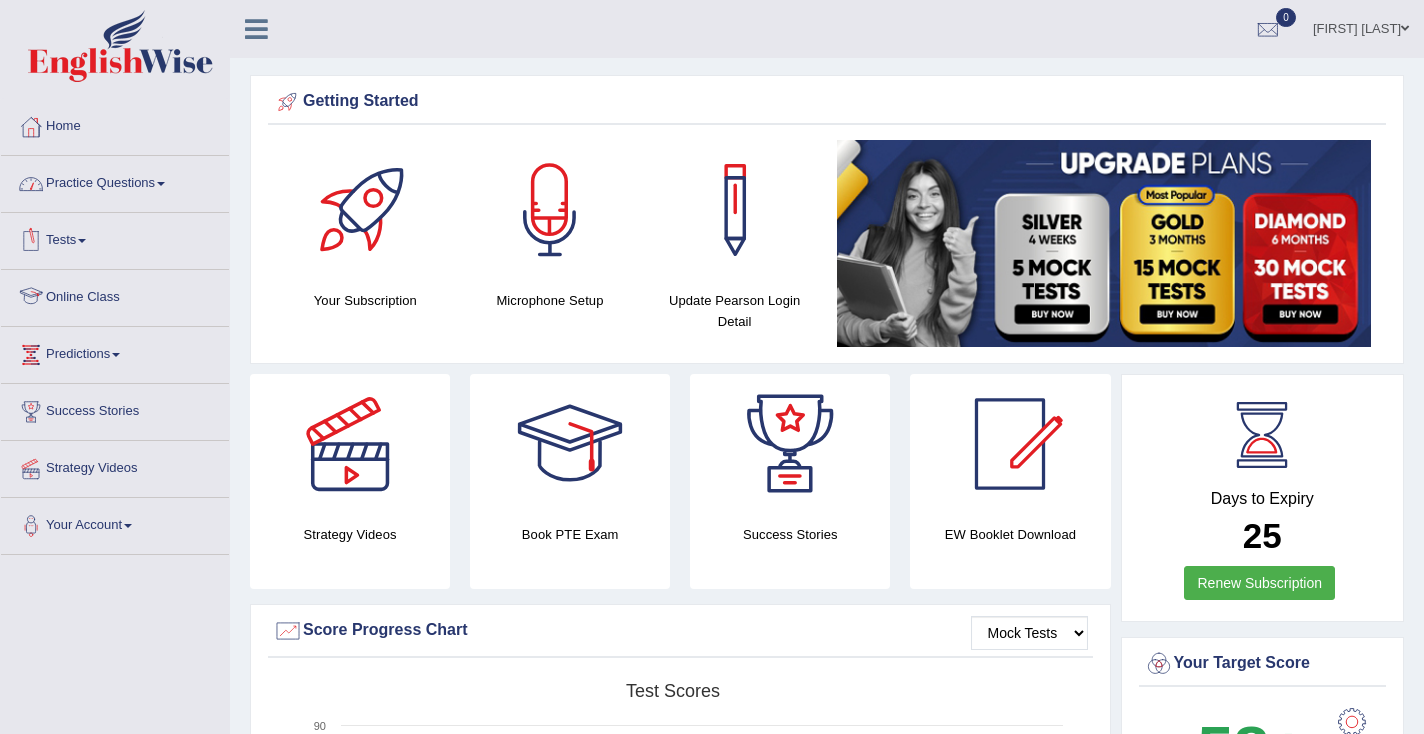 click on "Online Class" at bounding box center [115, 295] 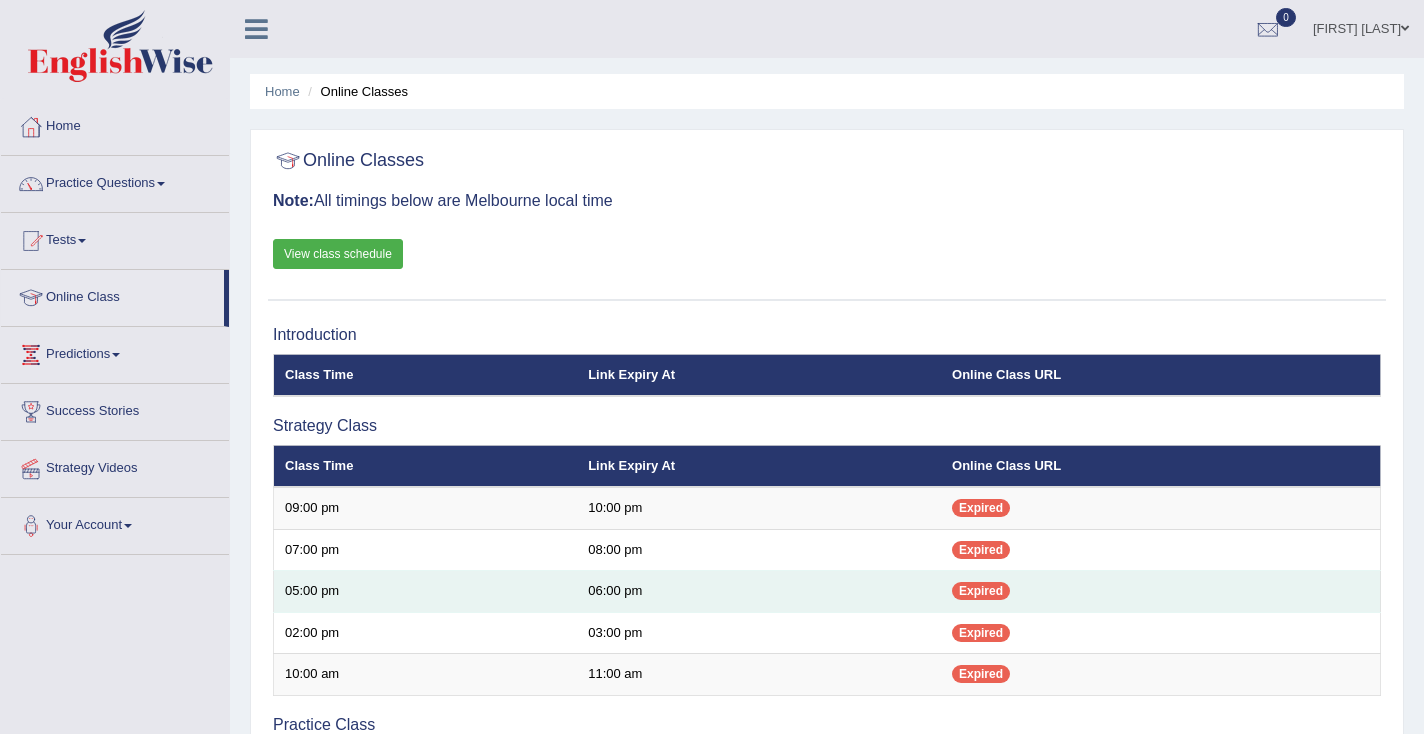 scroll, scrollTop: 0, scrollLeft: 0, axis: both 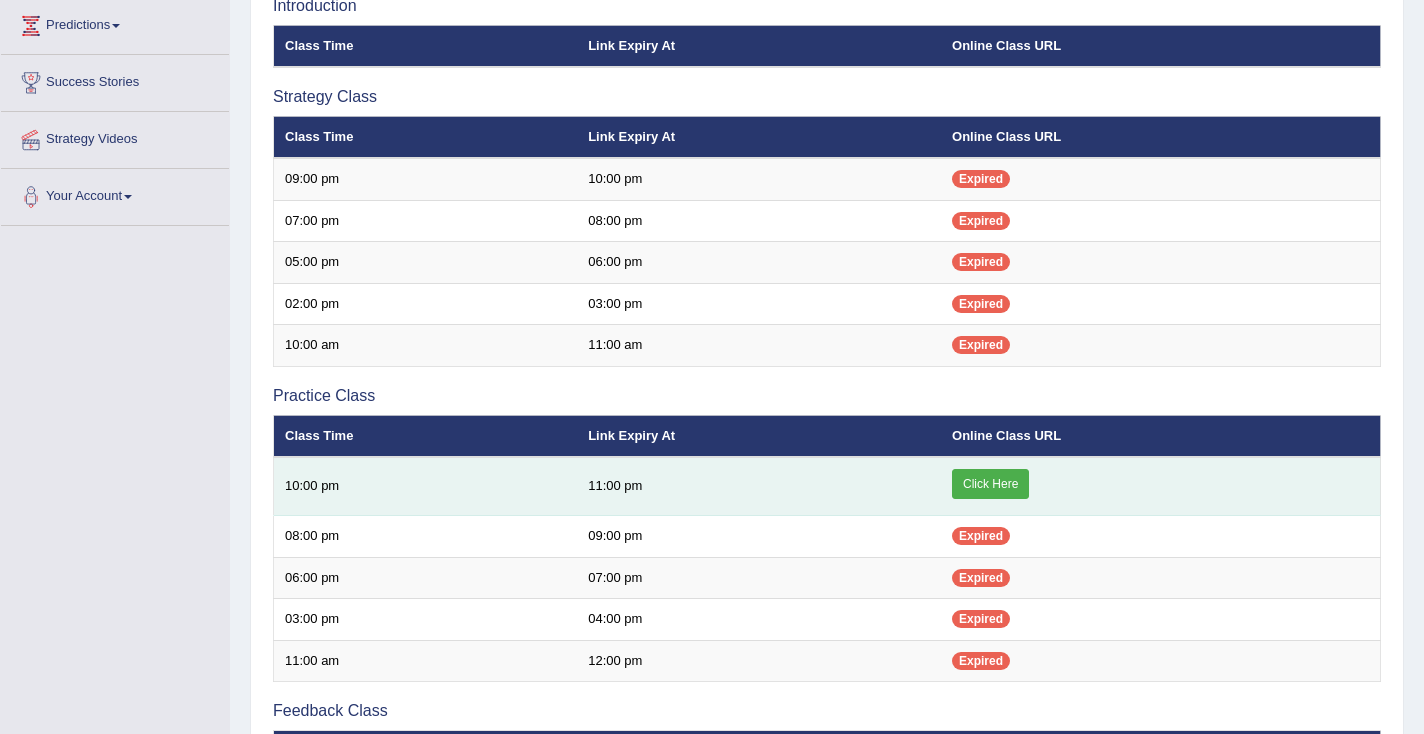 click on "Click Here" at bounding box center (990, 484) 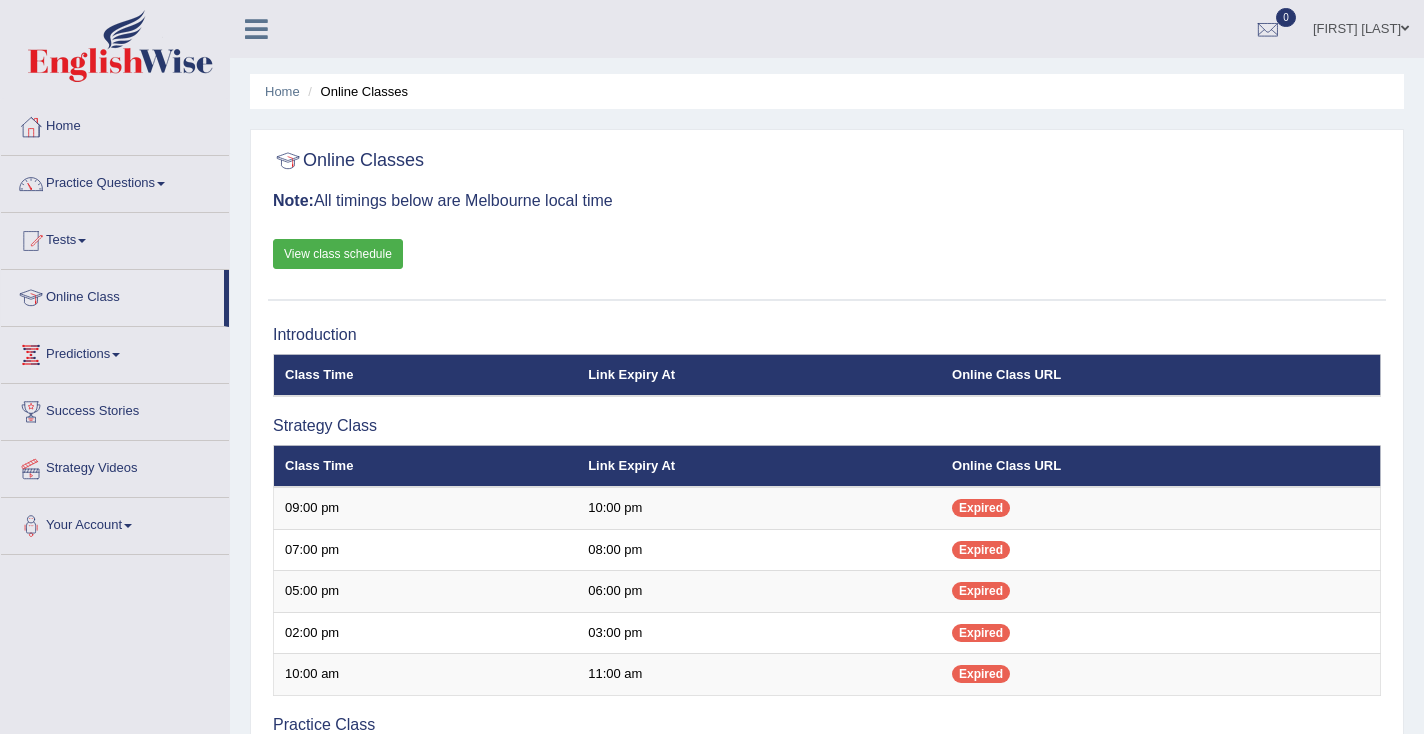 scroll, scrollTop: 0, scrollLeft: 0, axis: both 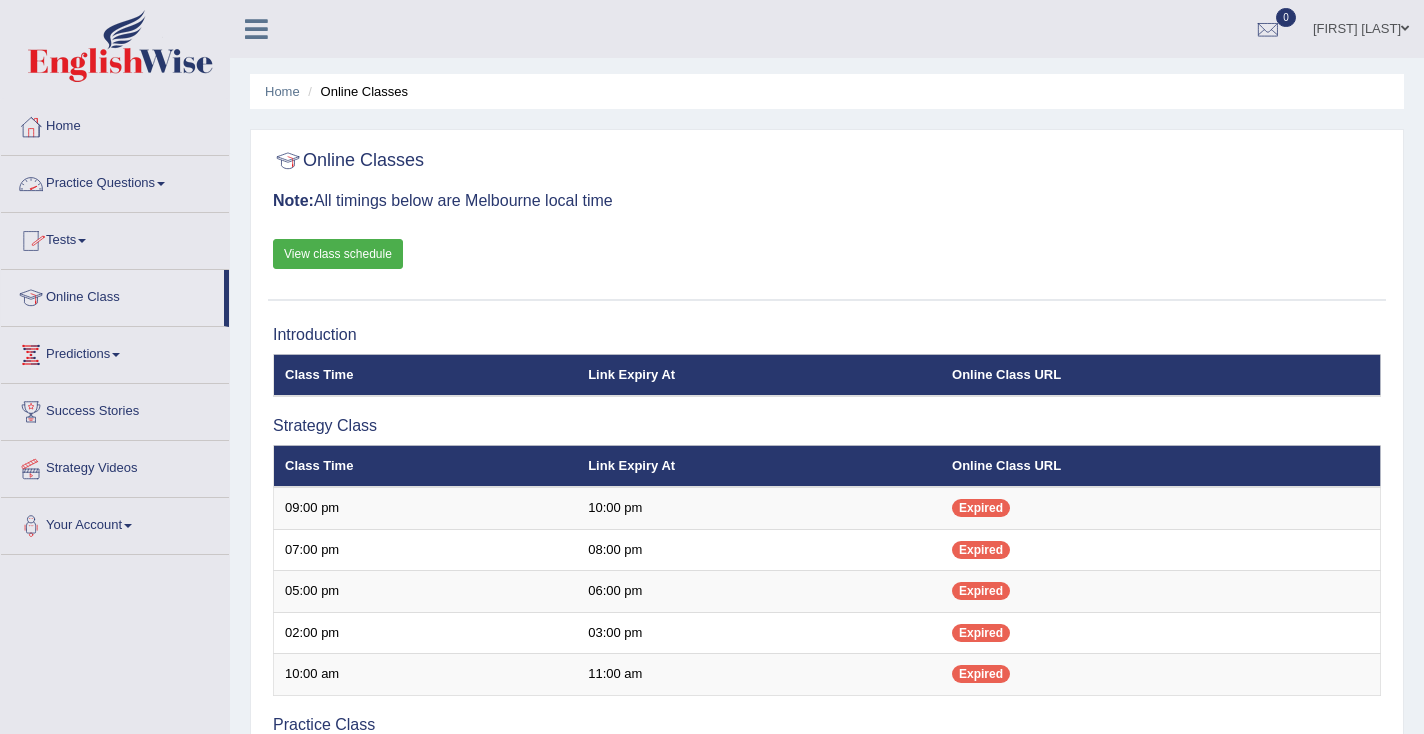 click on "Practice Questions" at bounding box center [115, 181] 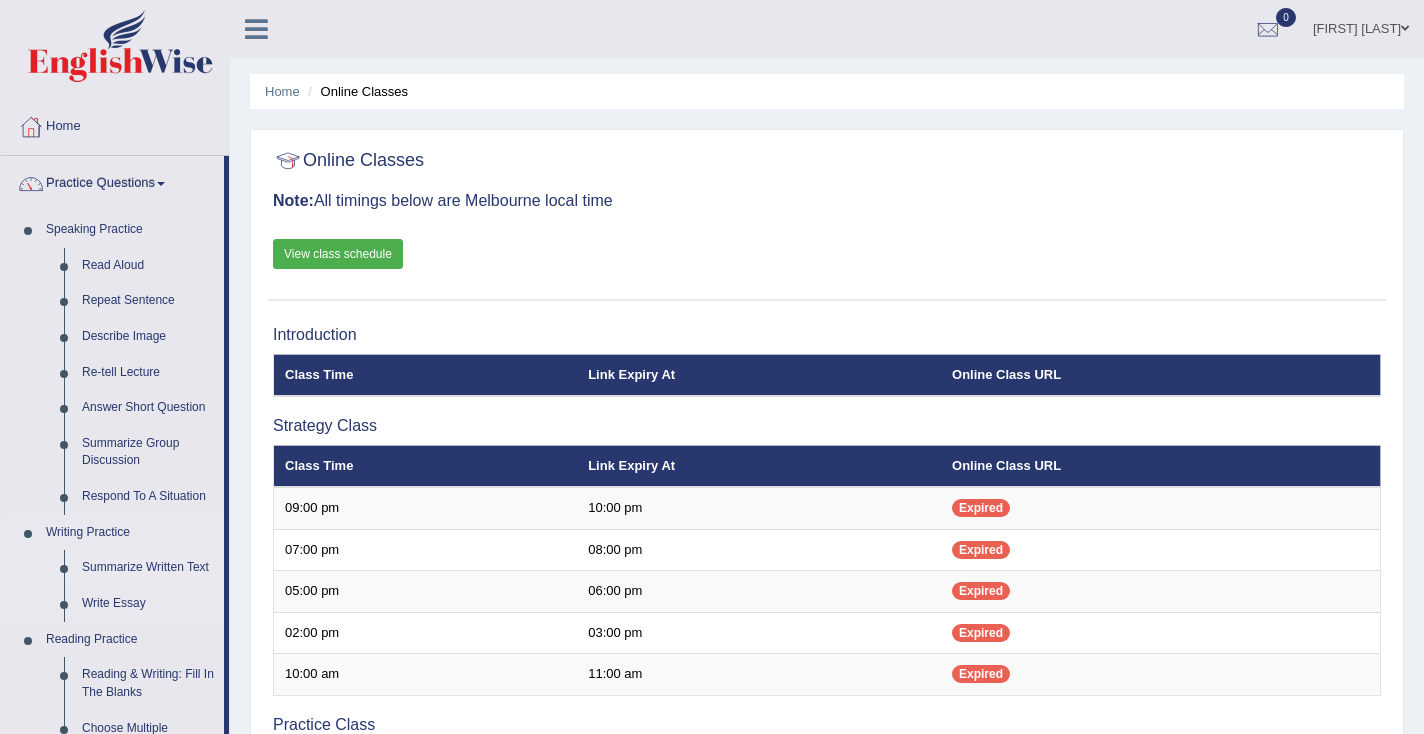 click on "Summarize Written Text" at bounding box center [148, 568] 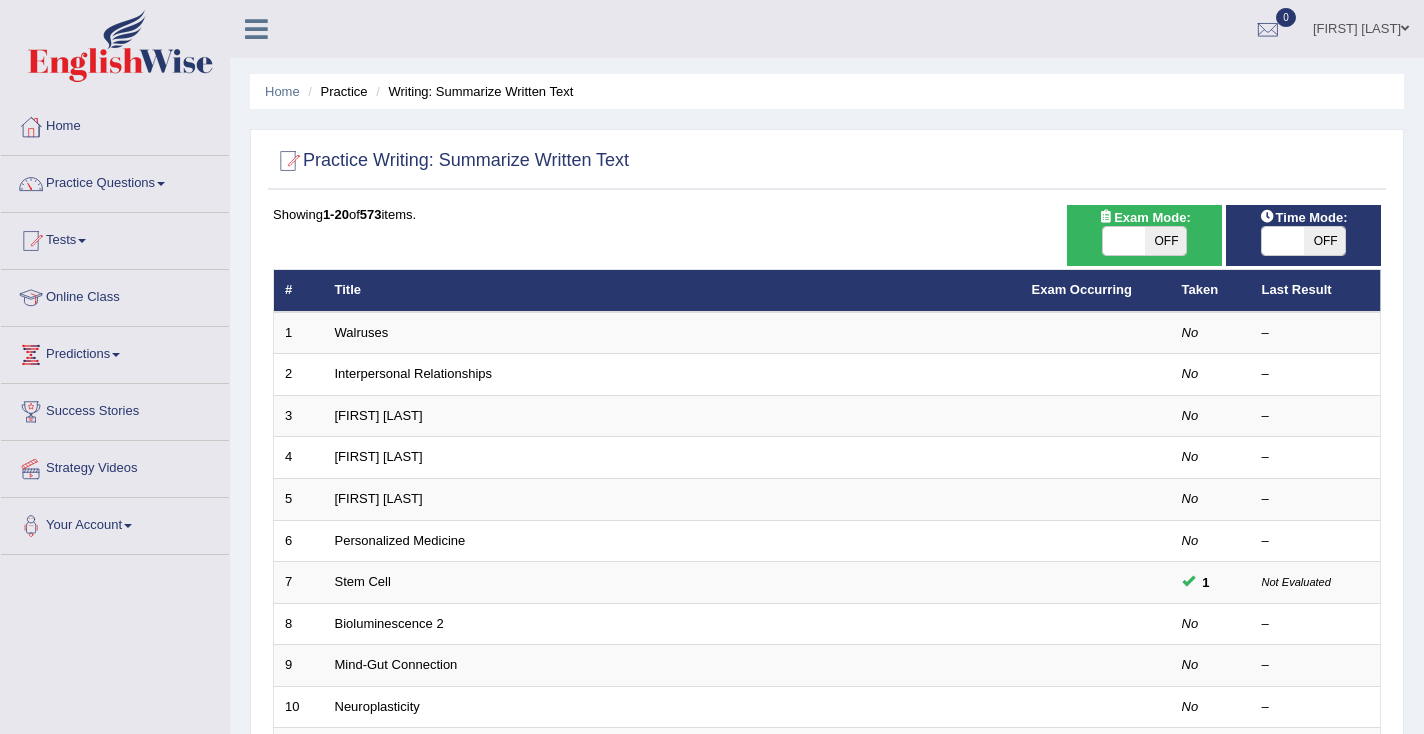 scroll, scrollTop: 0, scrollLeft: 0, axis: both 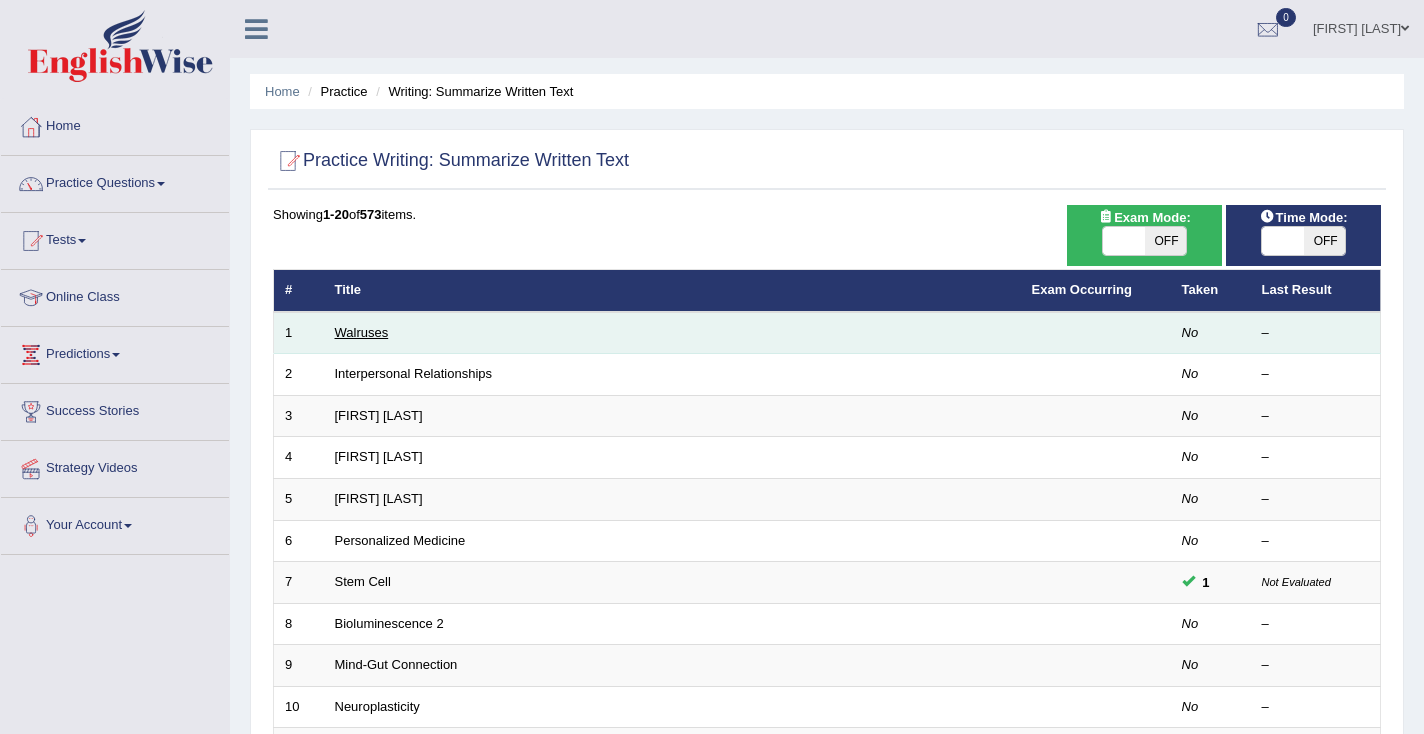 click on "Walruses" at bounding box center (362, 332) 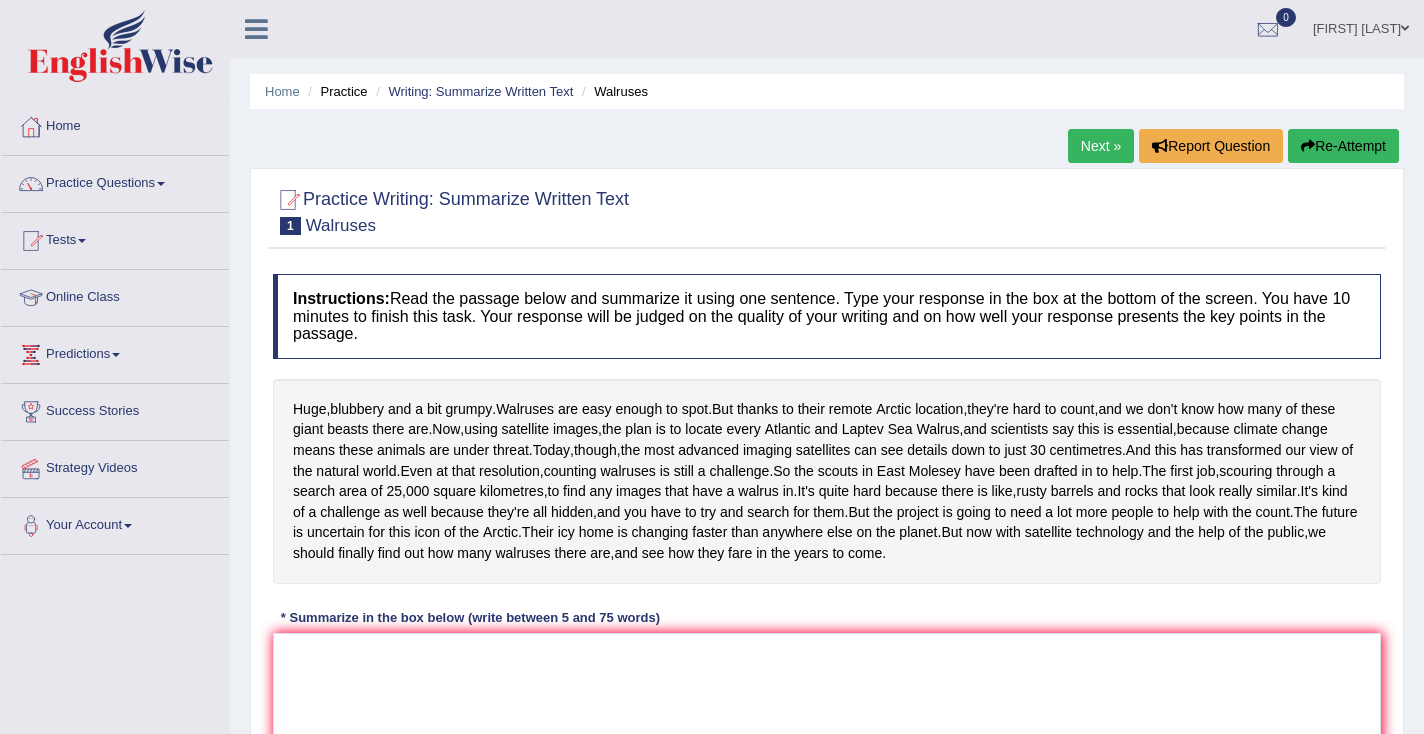 scroll, scrollTop: 0, scrollLeft: 0, axis: both 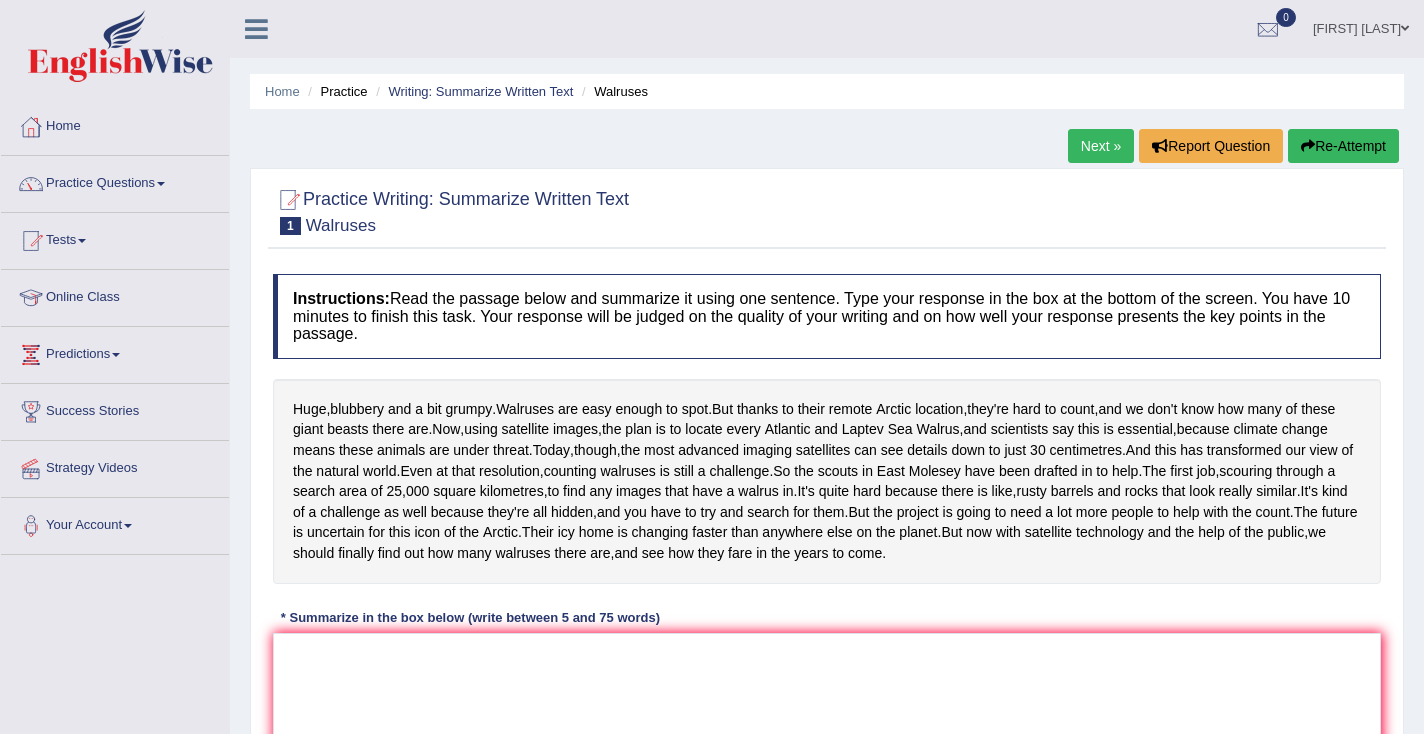 click on "Practice Questions" at bounding box center (115, 181) 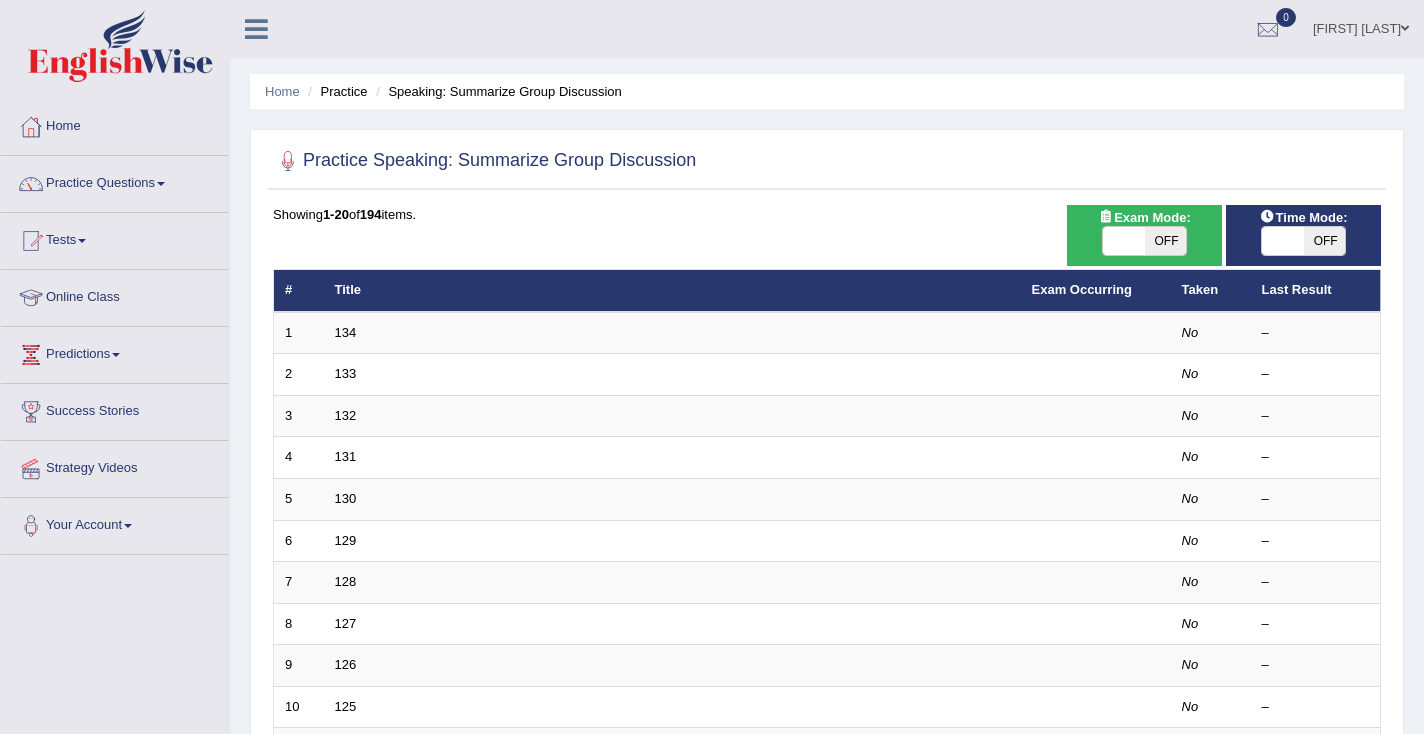 scroll, scrollTop: 0, scrollLeft: 0, axis: both 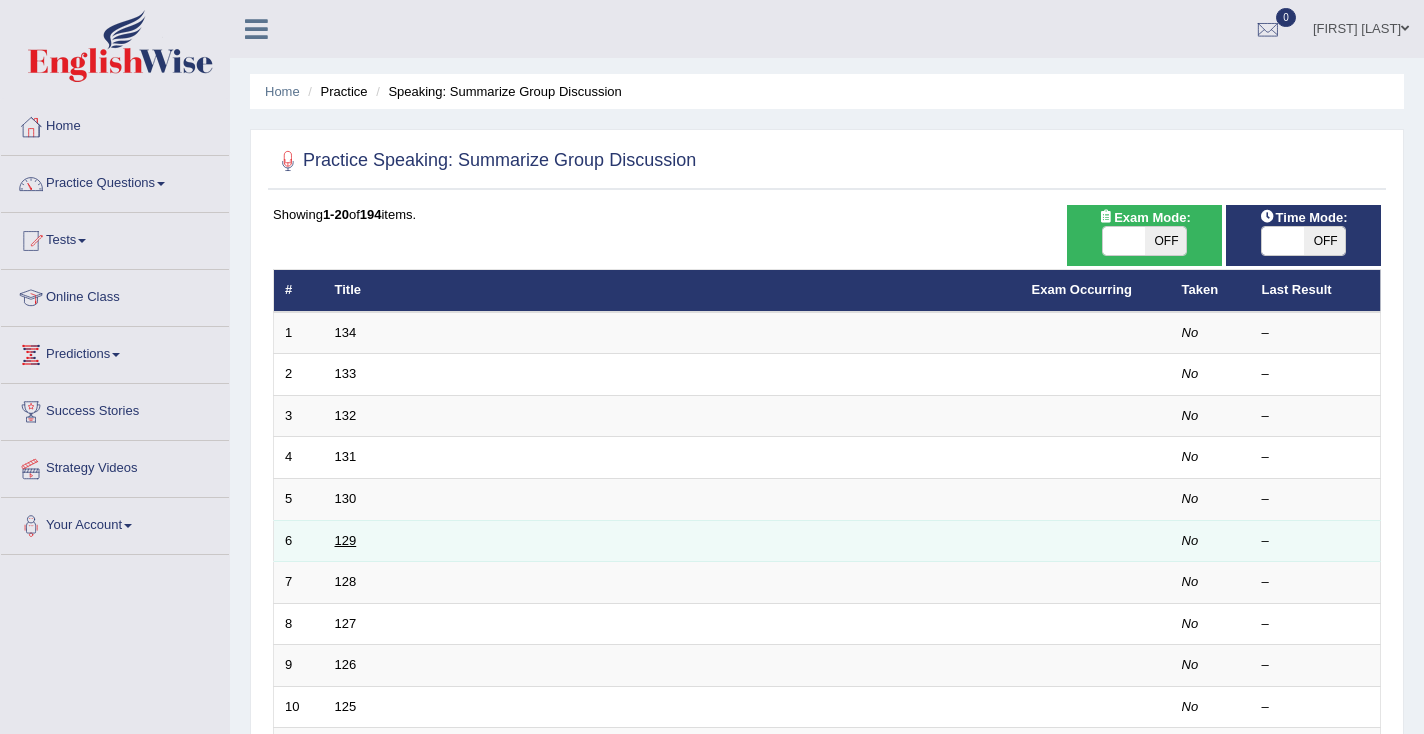 click on "129" at bounding box center [346, 540] 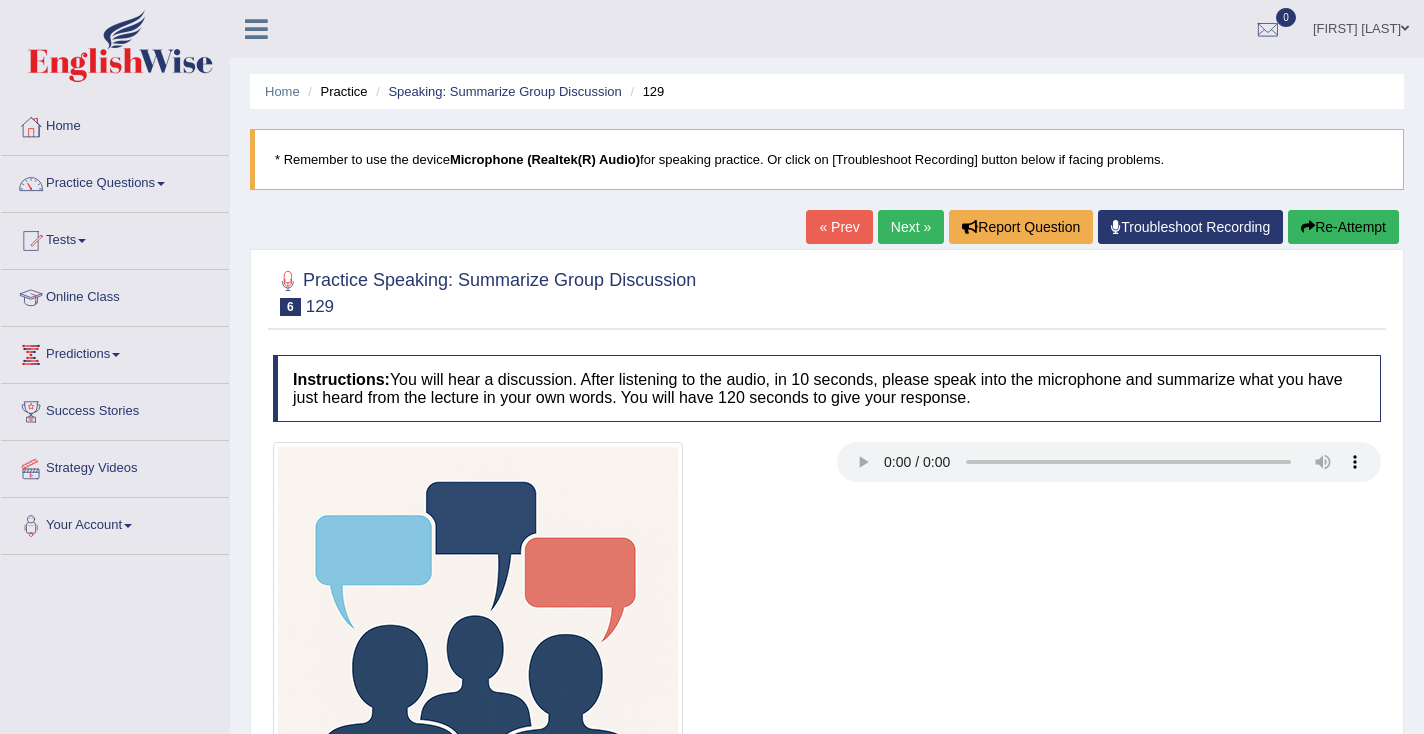 scroll, scrollTop: 0, scrollLeft: 0, axis: both 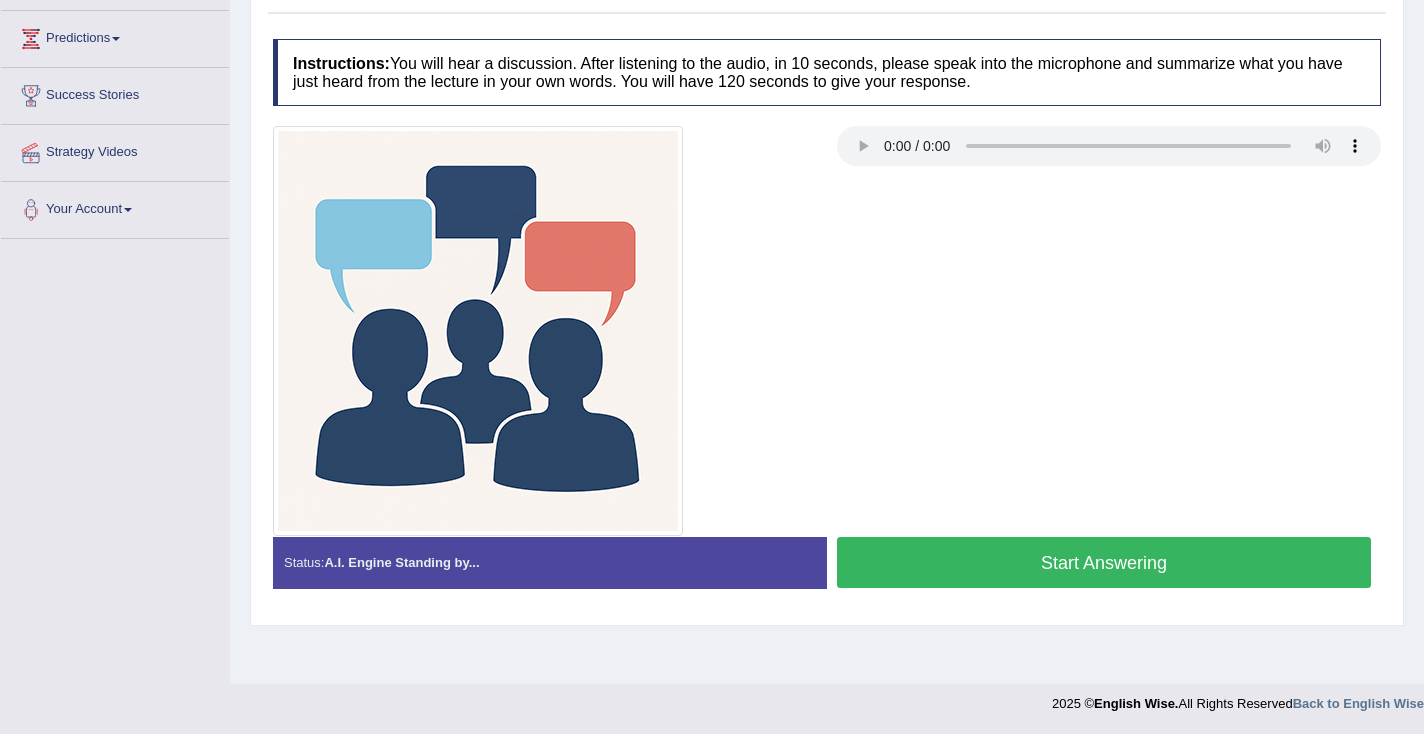 click on "Start Answering" at bounding box center [1104, 562] 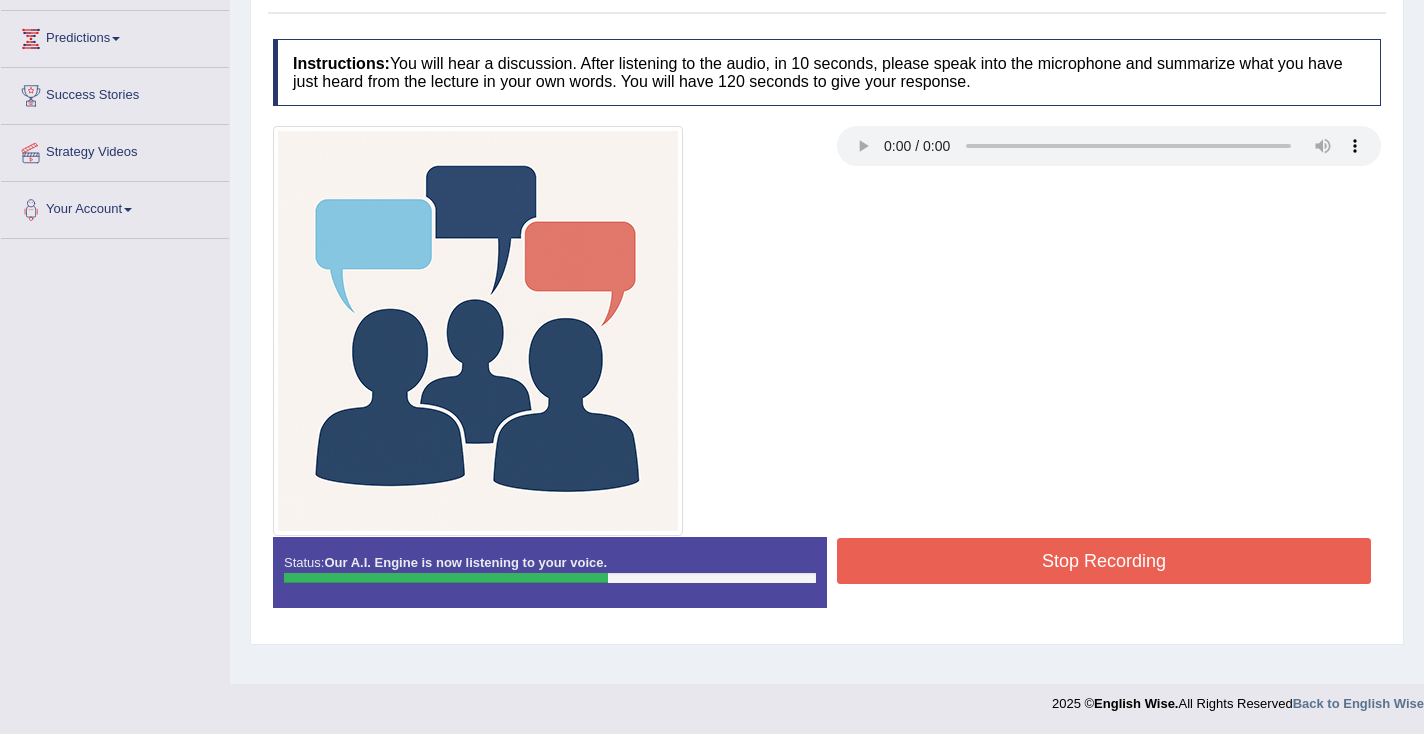 click on "Stop Recording" at bounding box center (1104, 561) 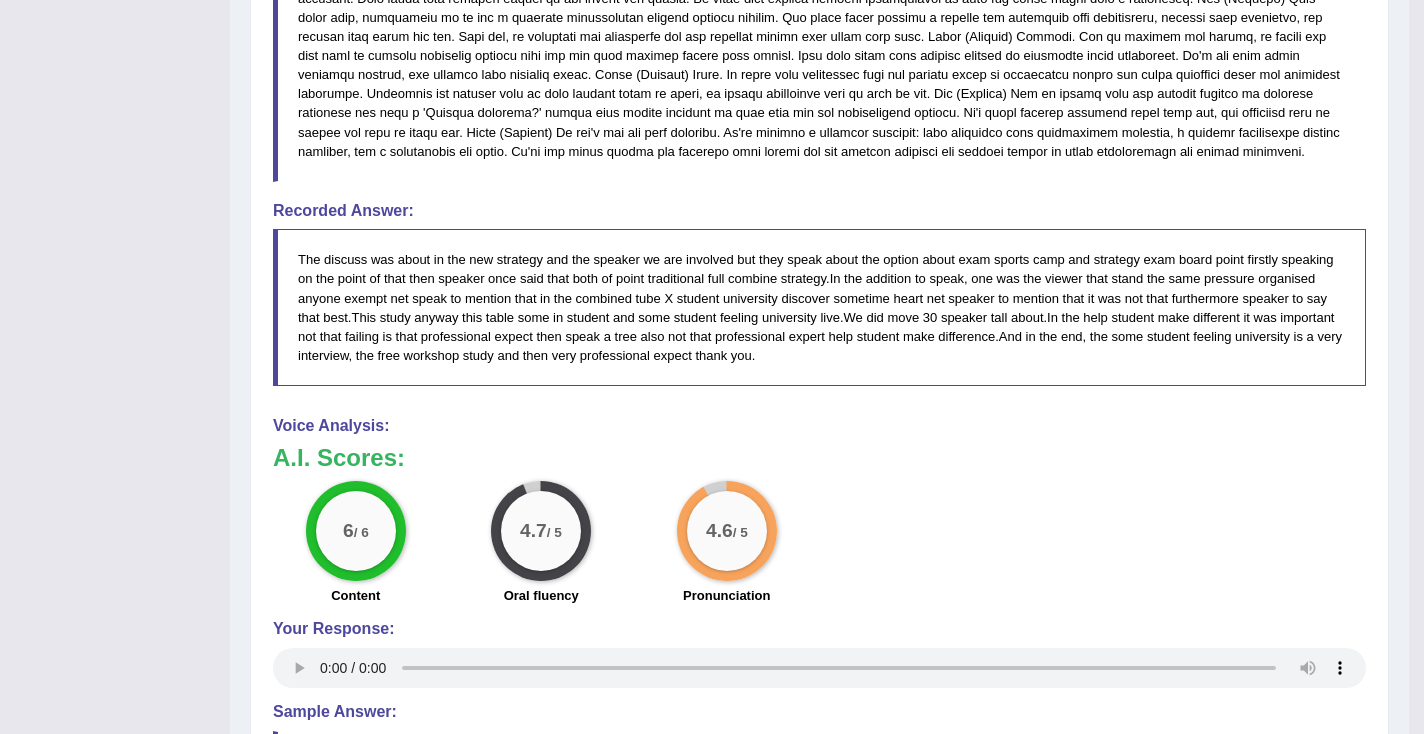 scroll, scrollTop: 1059, scrollLeft: 0, axis: vertical 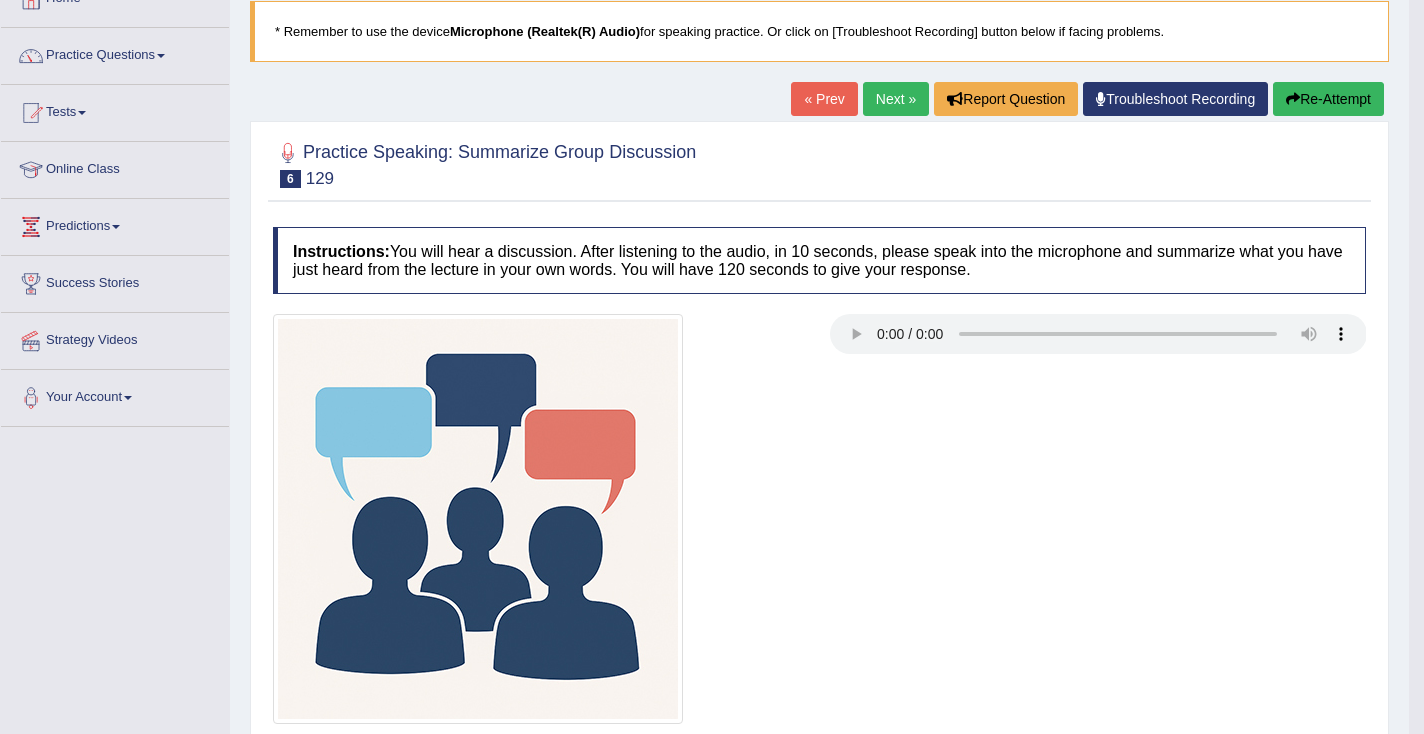 click on "Re-Attempt" at bounding box center [1328, 99] 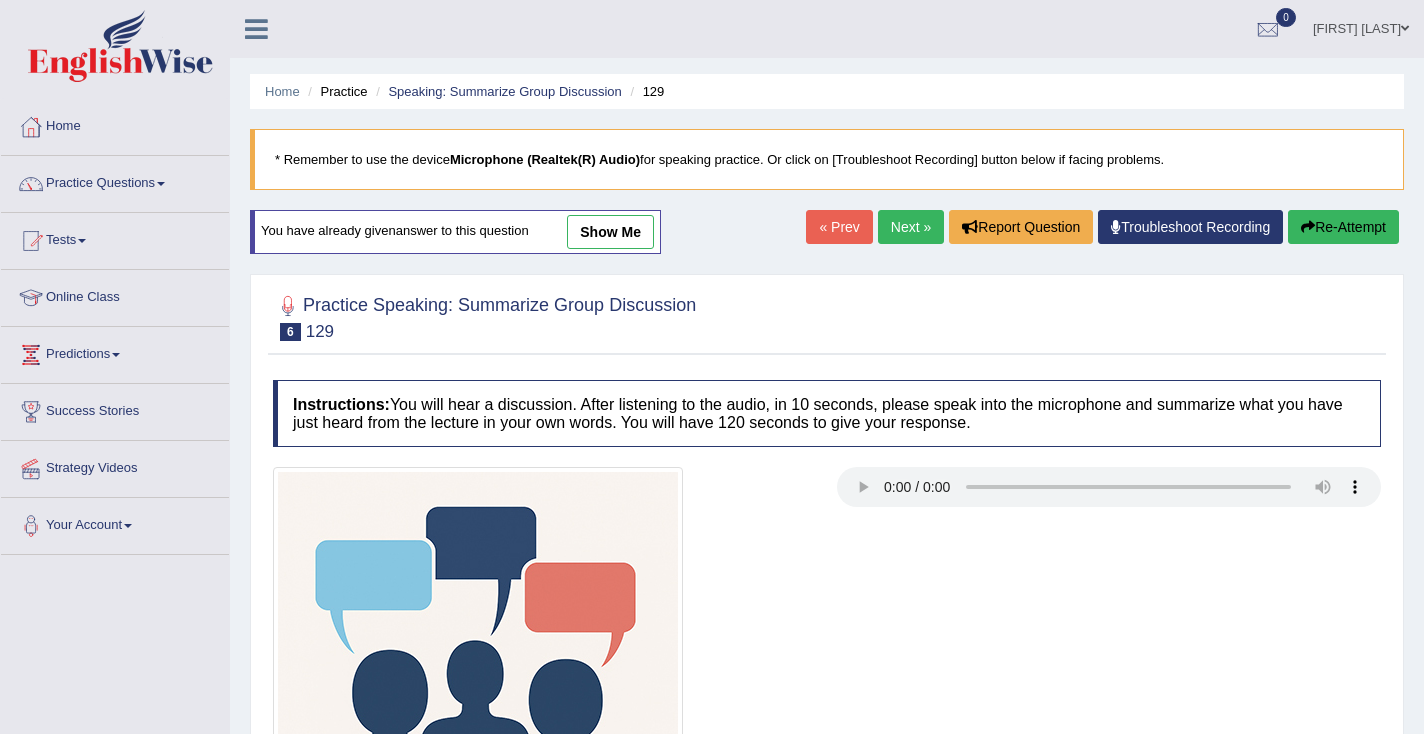 scroll, scrollTop: 128, scrollLeft: 0, axis: vertical 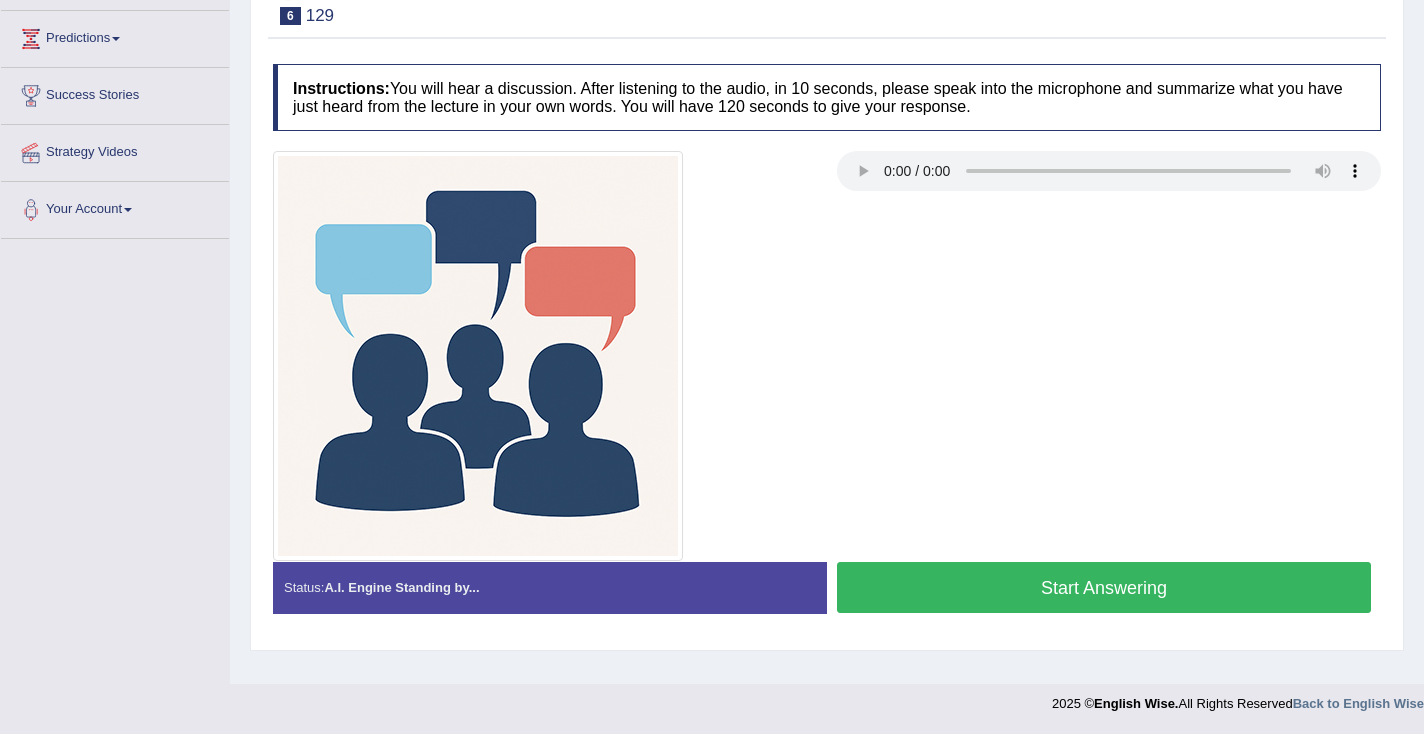 click on "Start Answering" at bounding box center (1104, 587) 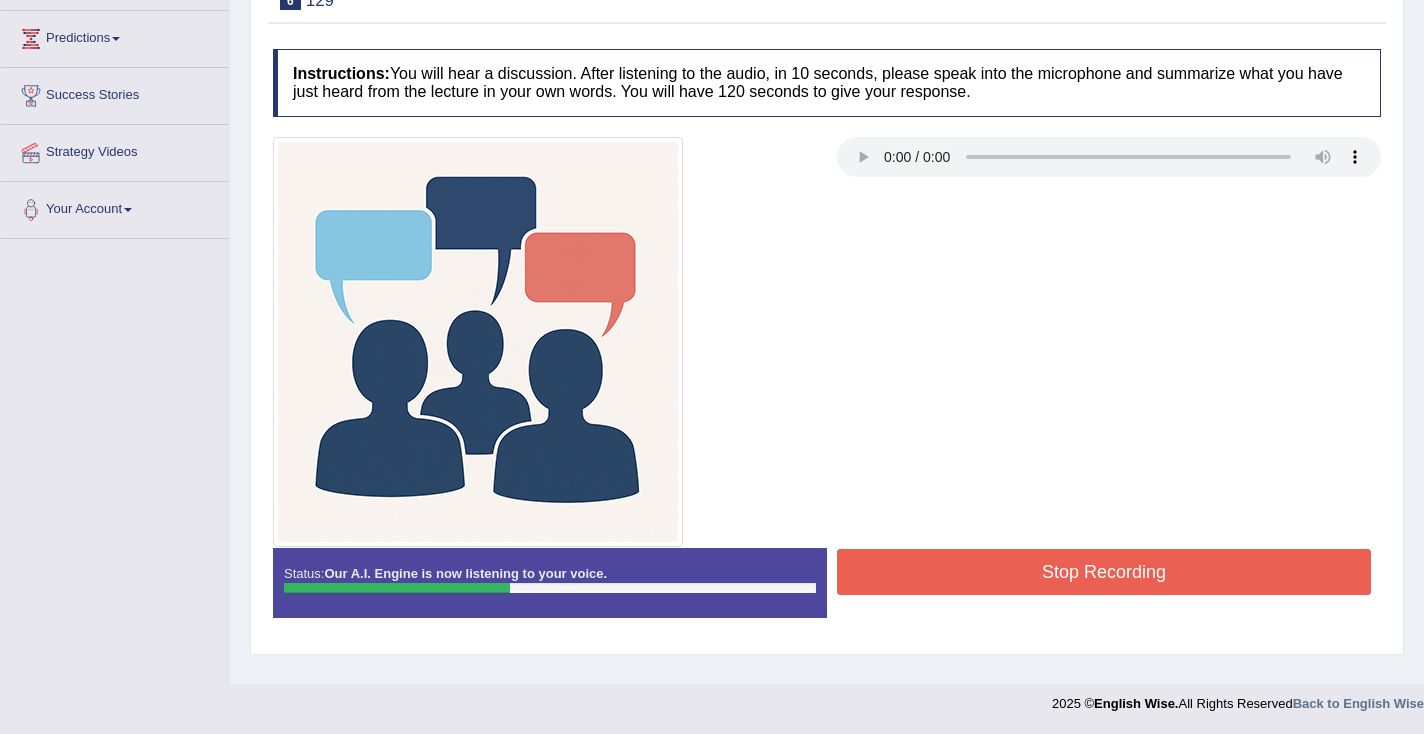 click on "Stop Recording" at bounding box center [1104, 572] 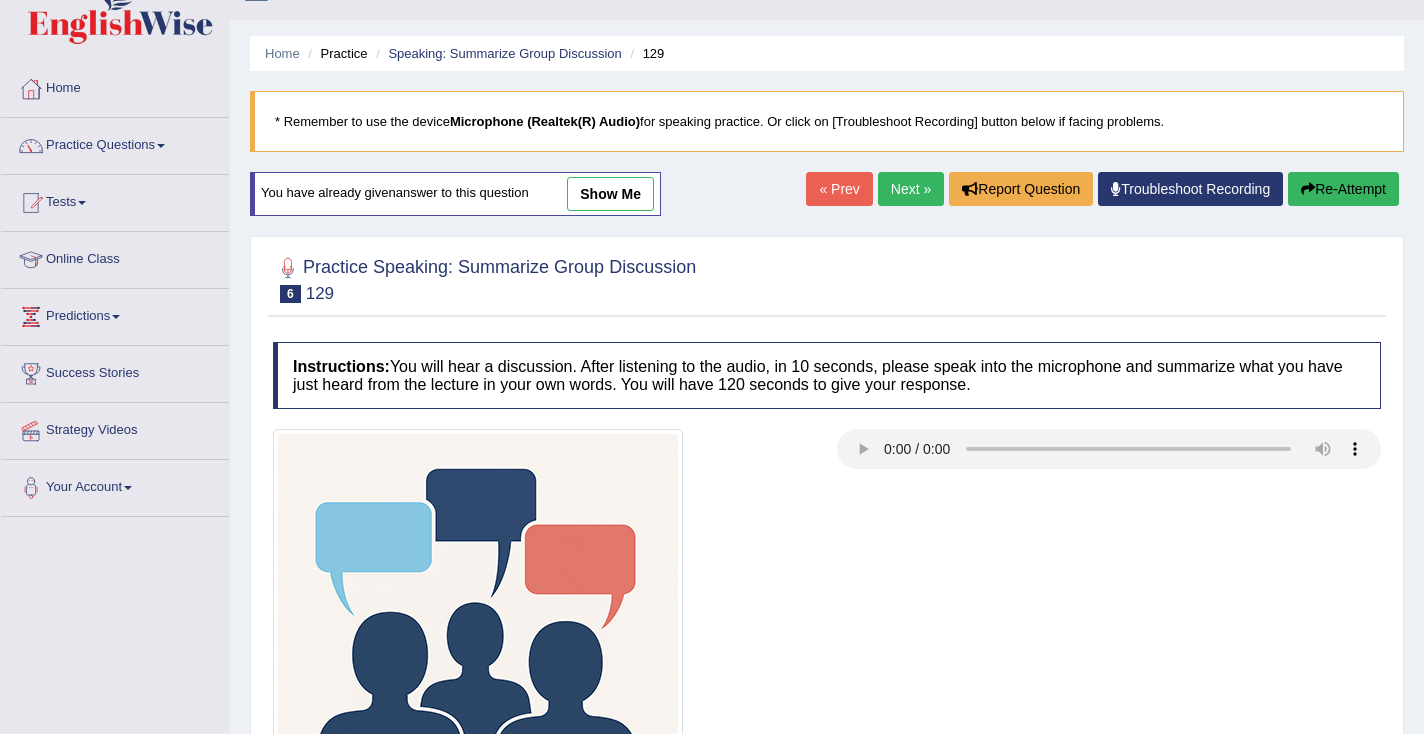 scroll, scrollTop: 38, scrollLeft: 0, axis: vertical 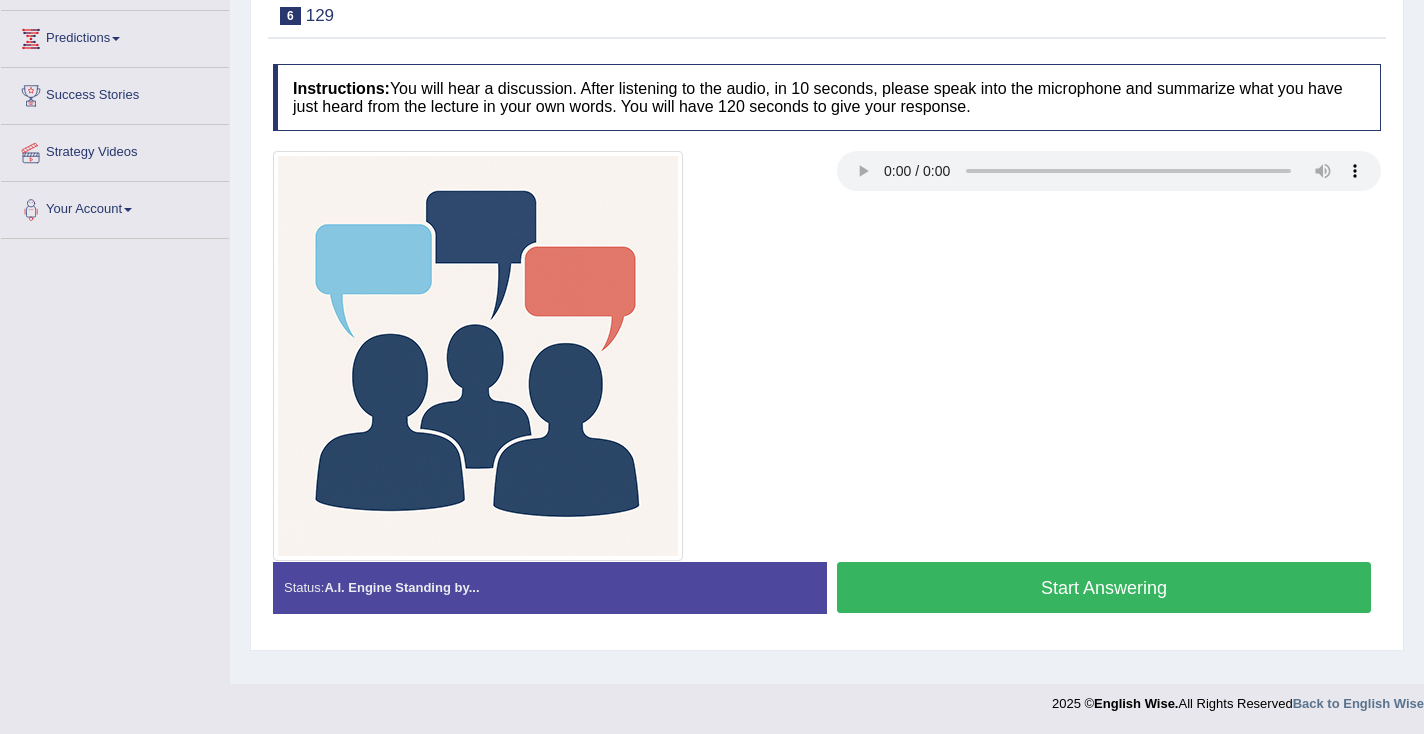 click on "Start Answering" at bounding box center [1104, 587] 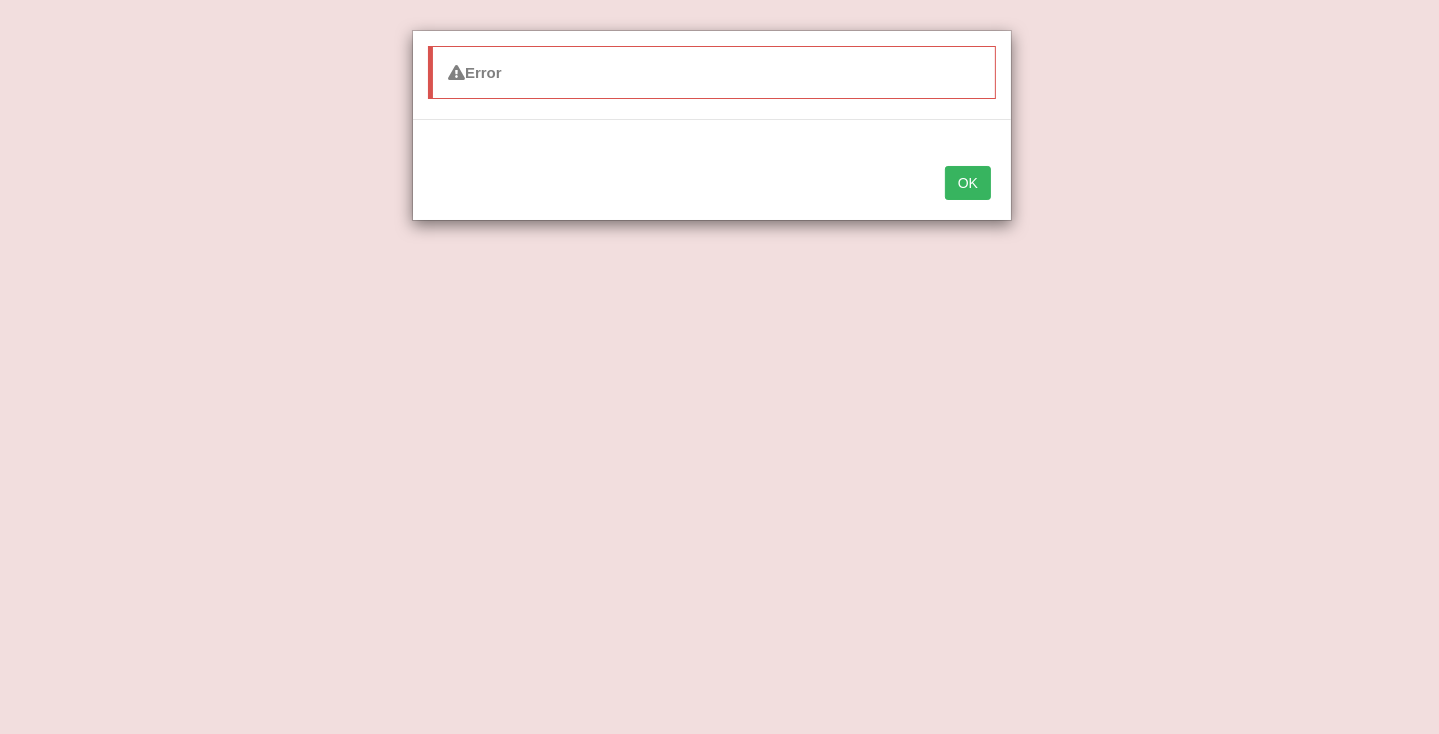 click on "OK" at bounding box center [968, 183] 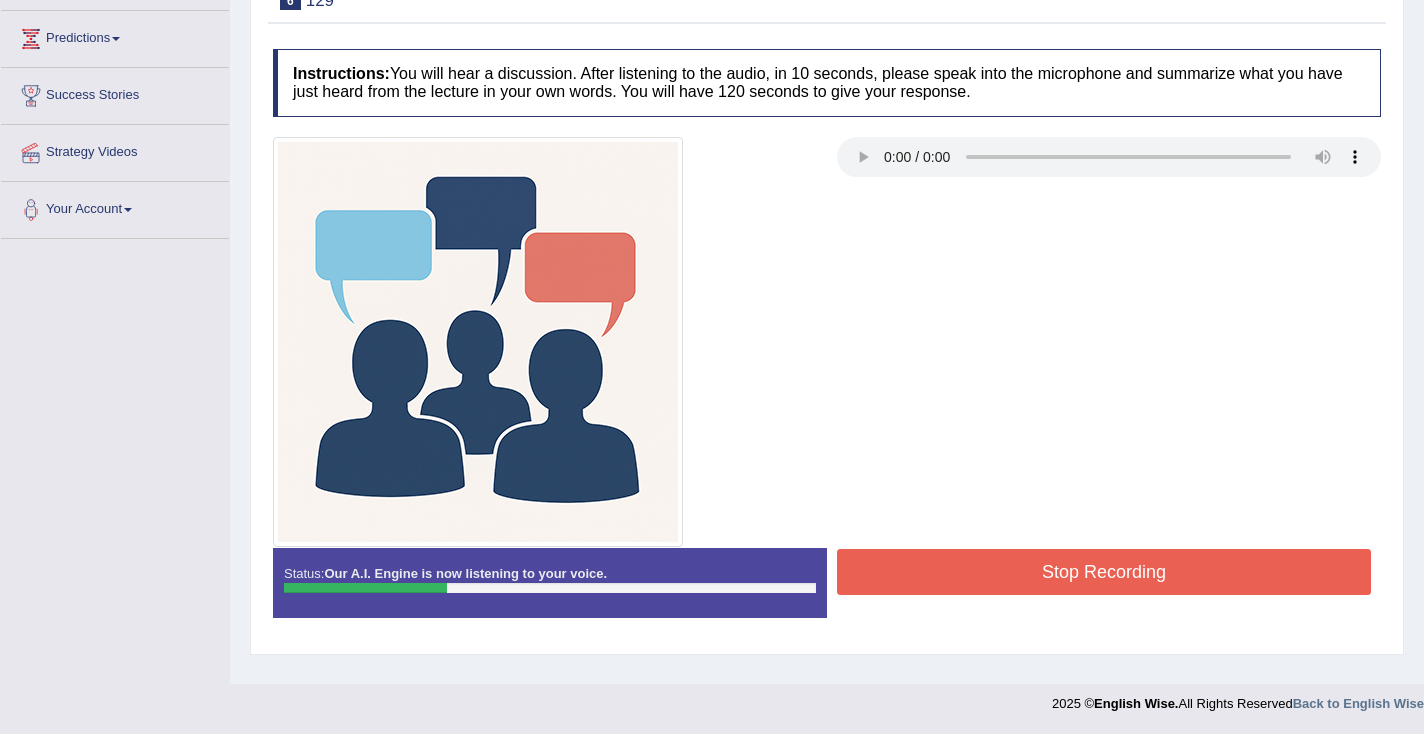click on "Stop Recording" at bounding box center [1104, 572] 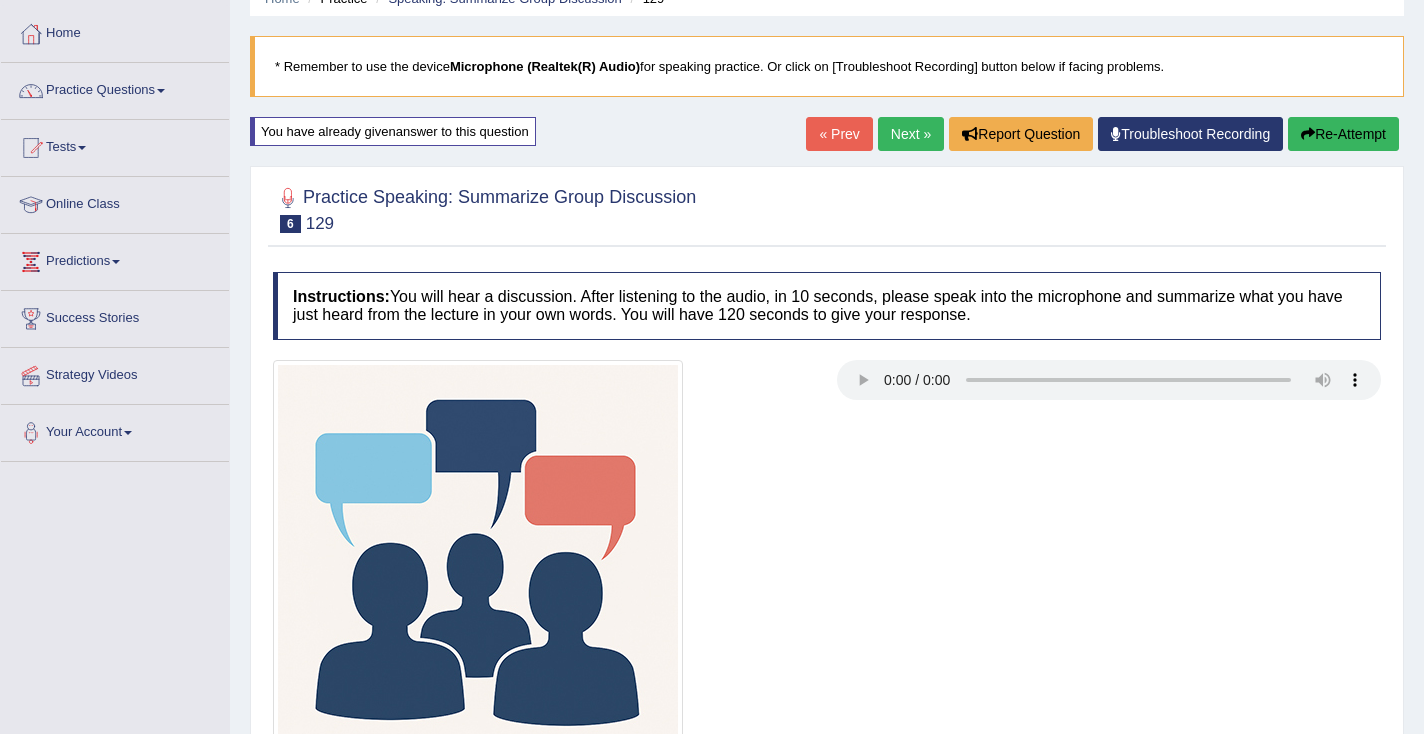 scroll, scrollTop: 37, scrollLeft: 0, axis: vertical 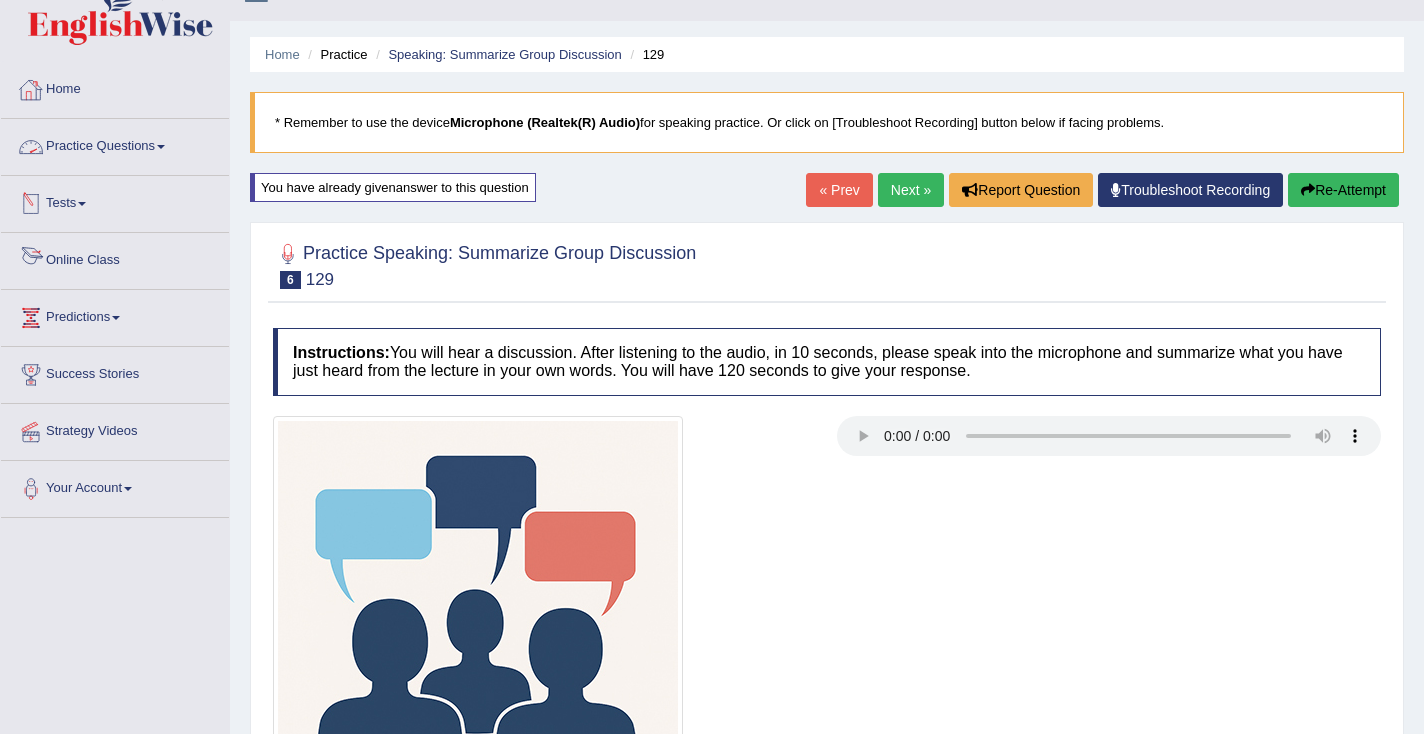 click on "Online Class" at bounding box center [115, 258] 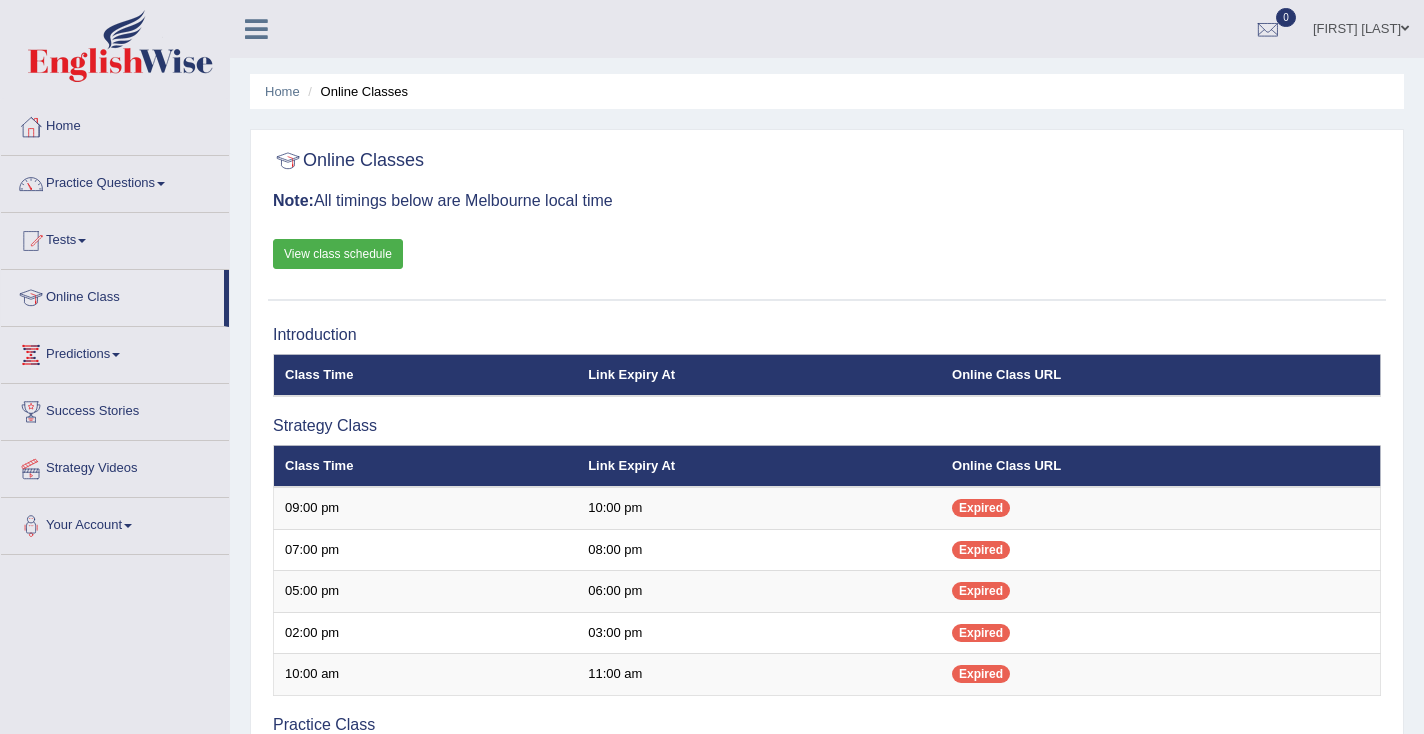scroll, scrollTop: 0, scrollLeft: 0, axis: both 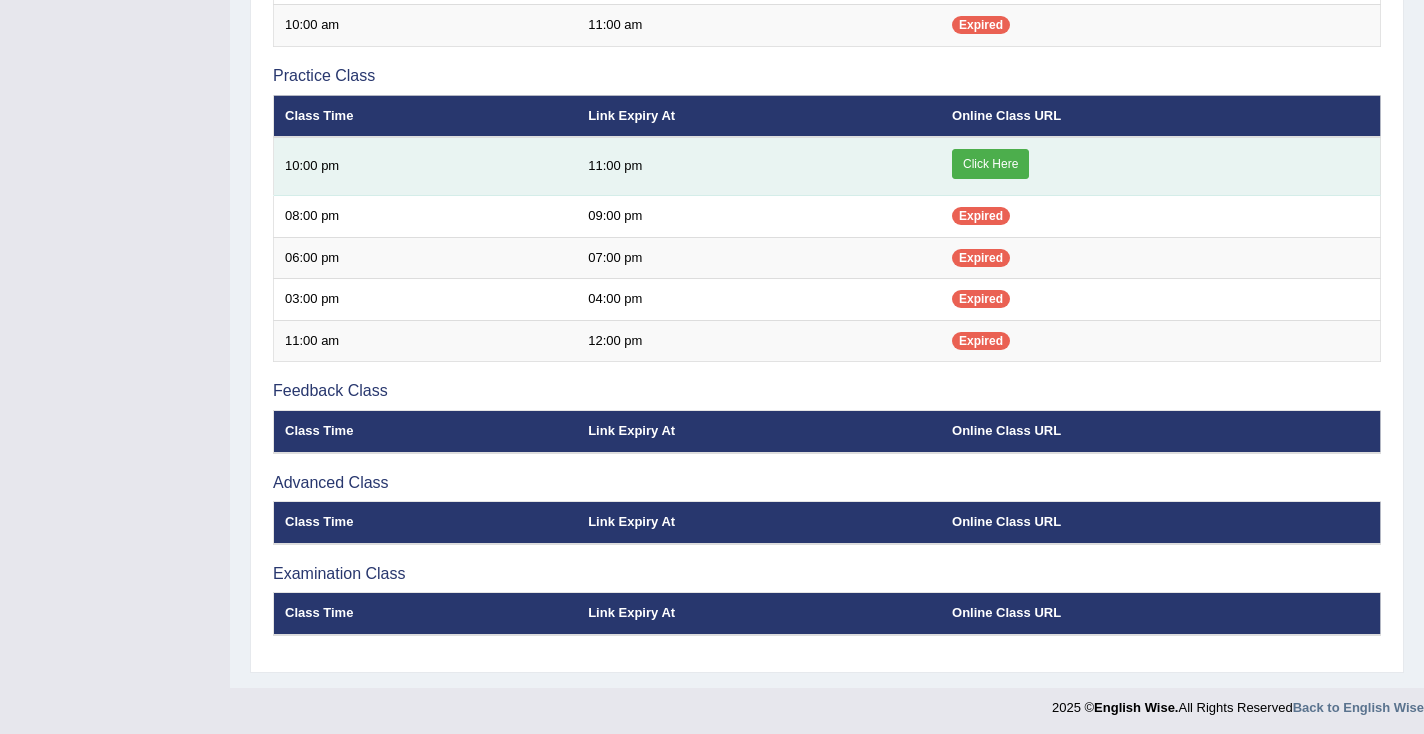 click on "Click Here" at bounding box center (990, 164) 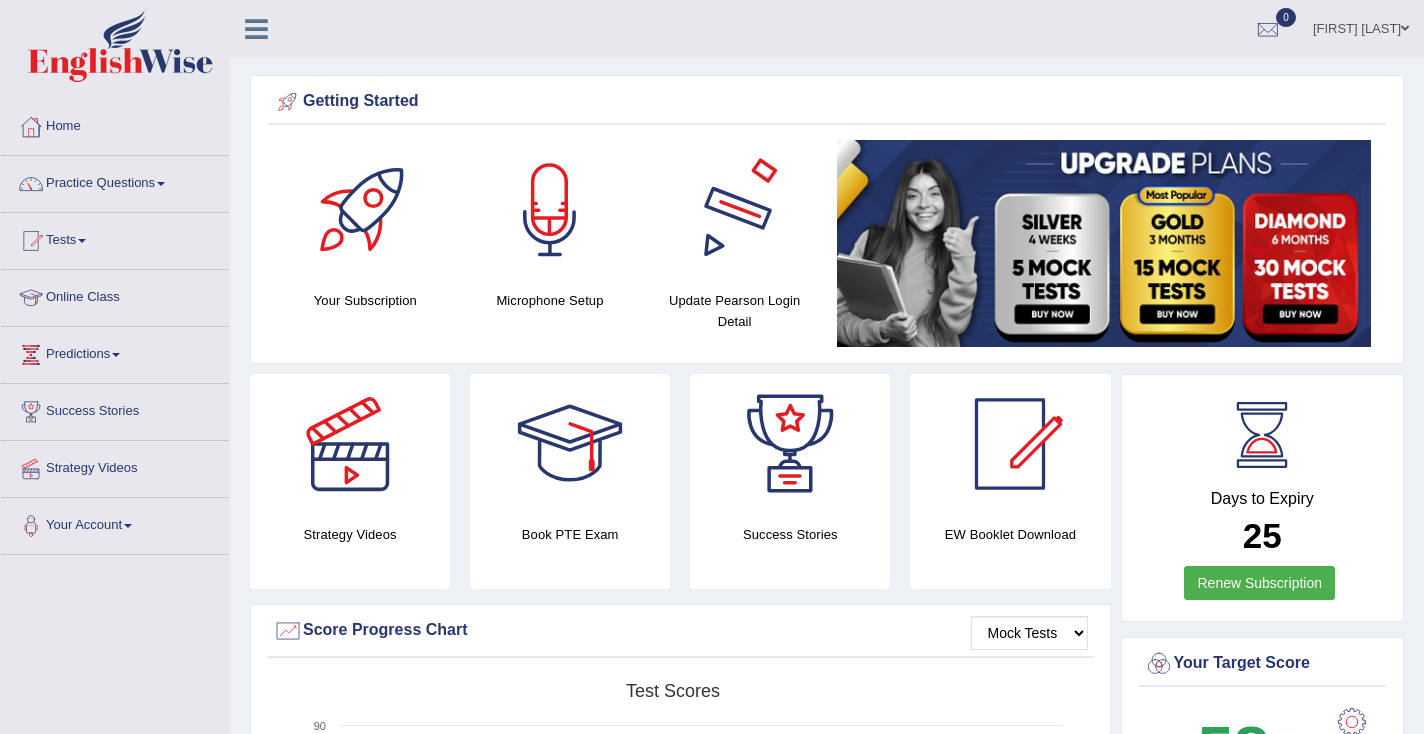 scroll, scrollTop: 0, scrollLeft: 0, axis: both 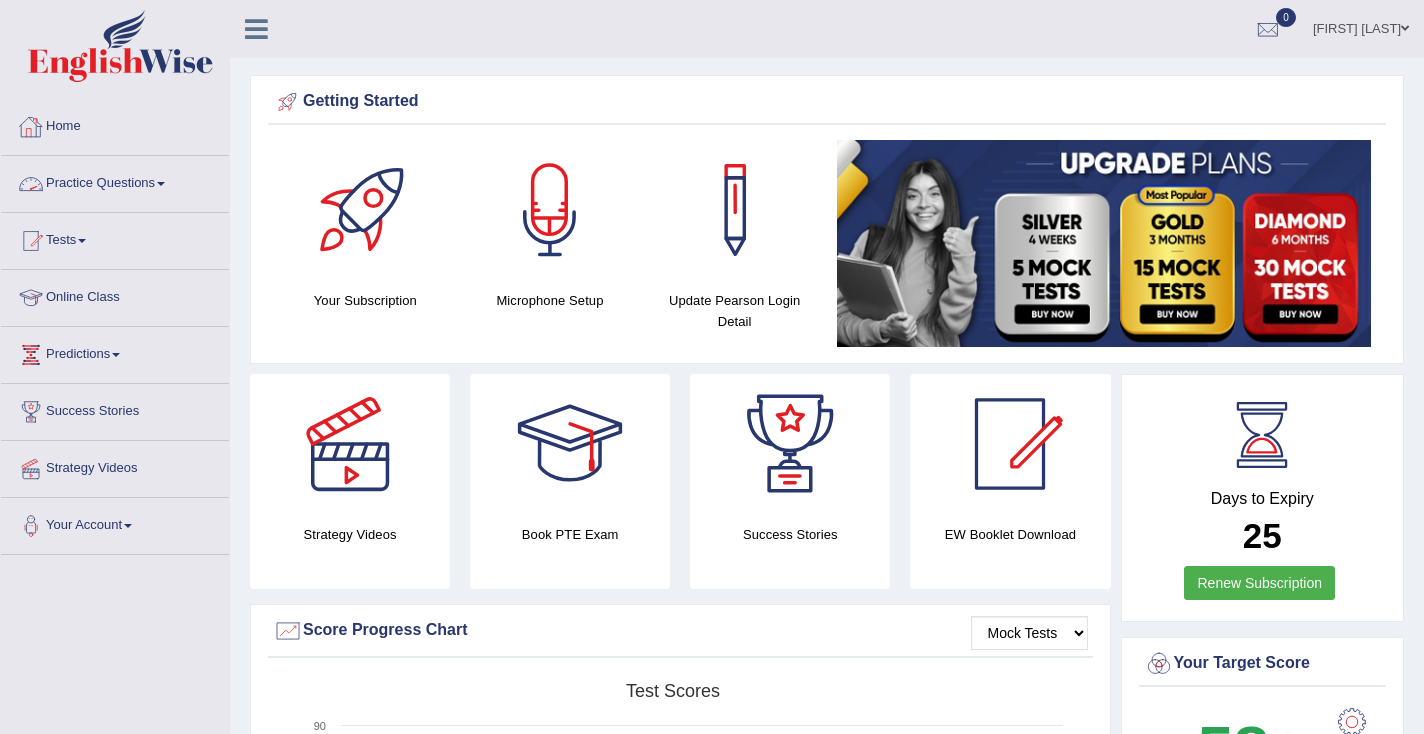 click on "Practice Questions" at bounding box center [115, 181] 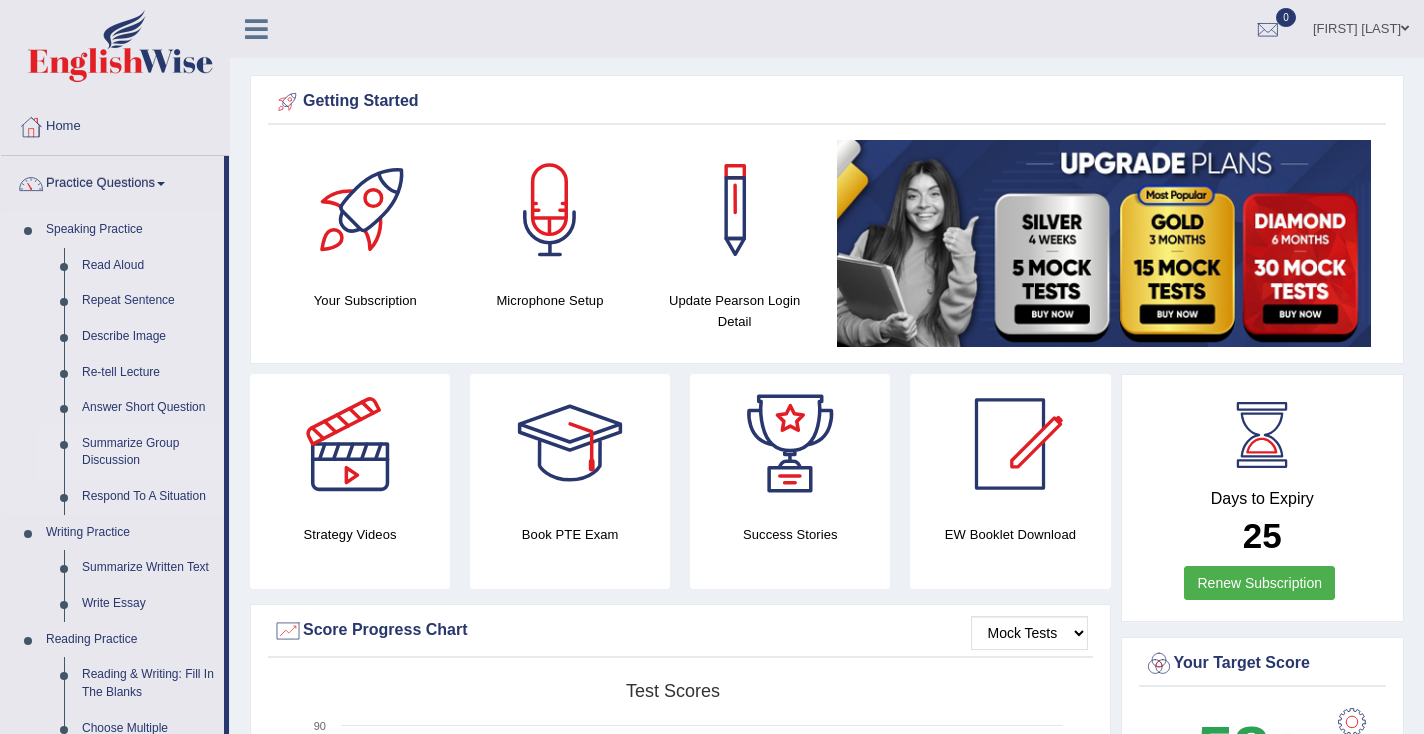 click on "Summarize Group Discussion" at bounding box center [148, 452] 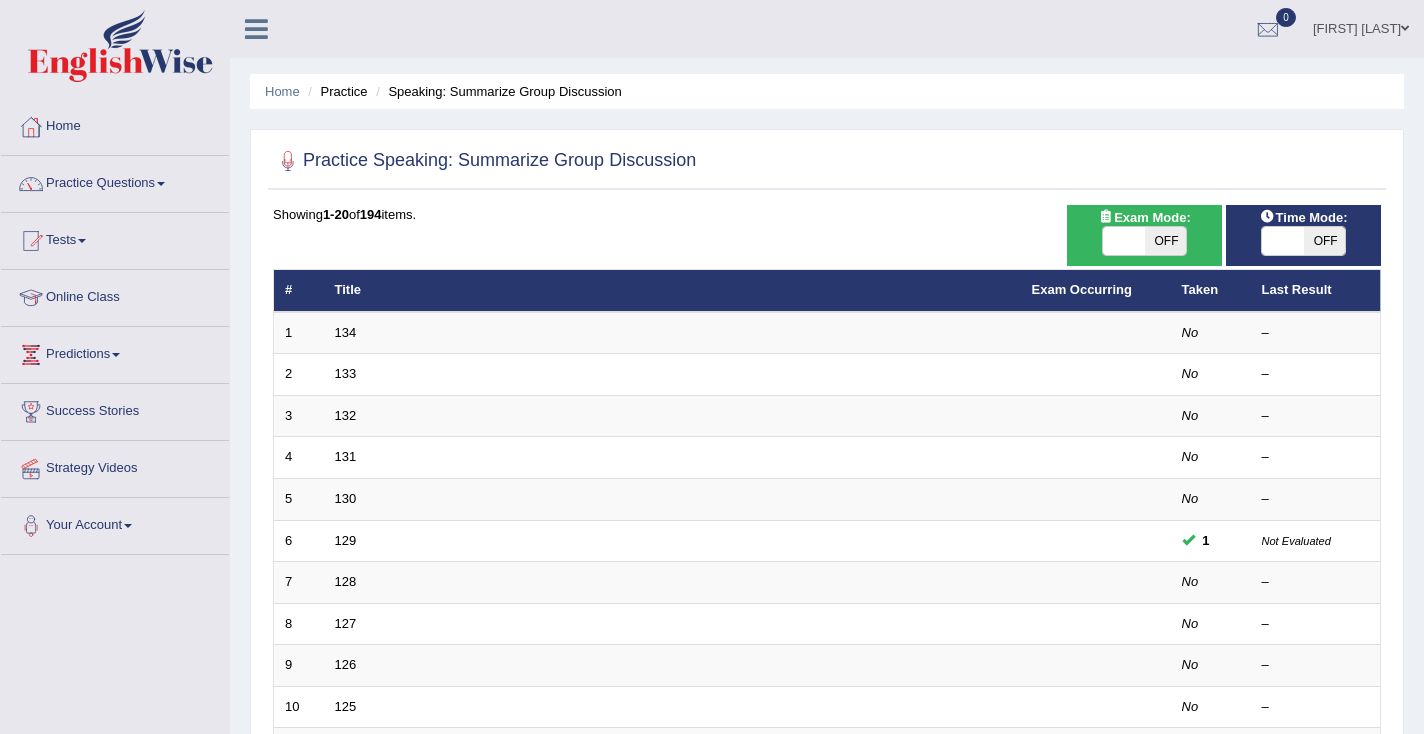 scroll, scrollTop: 0, scrollLeft: 0, axis: both 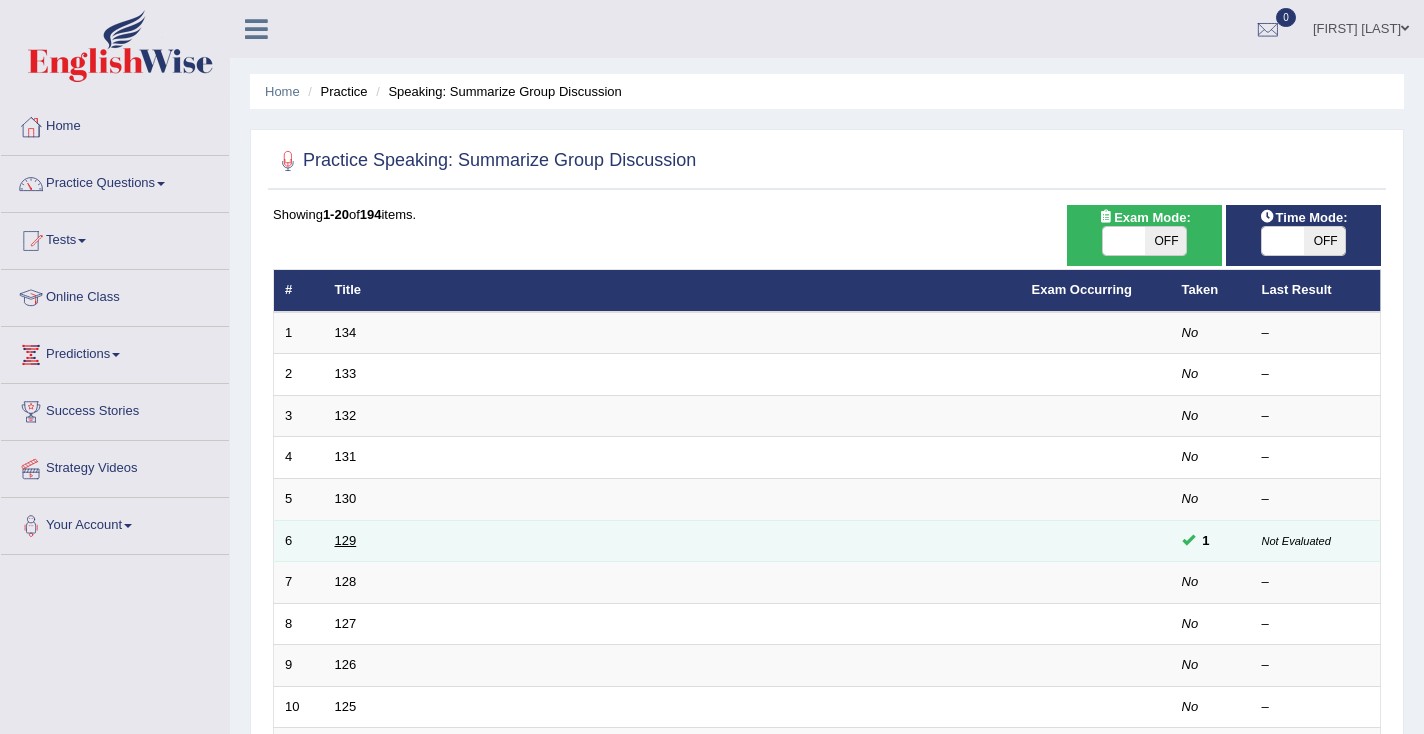 click on "129" at bounding box center [346, 540] 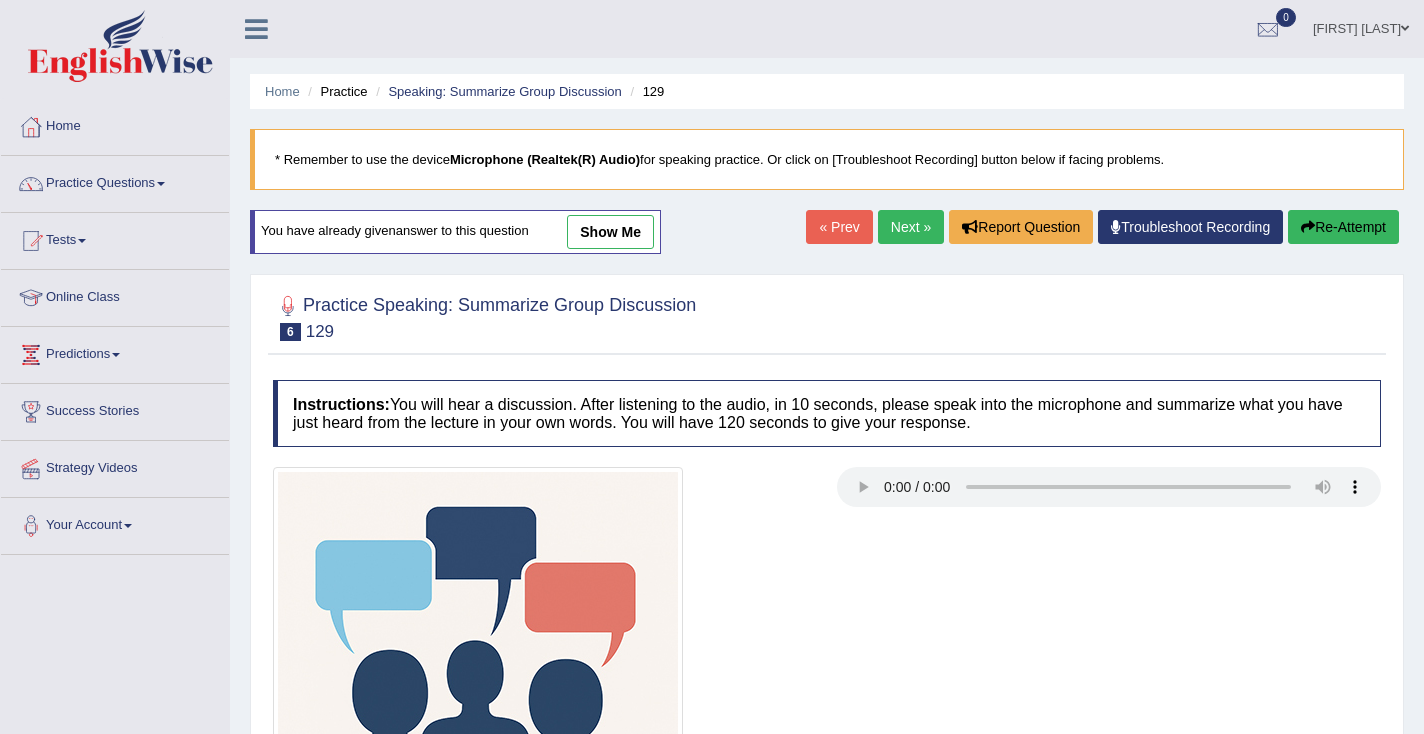 scroll, scrollTop: 0, scrollLeft: 0, axis: both 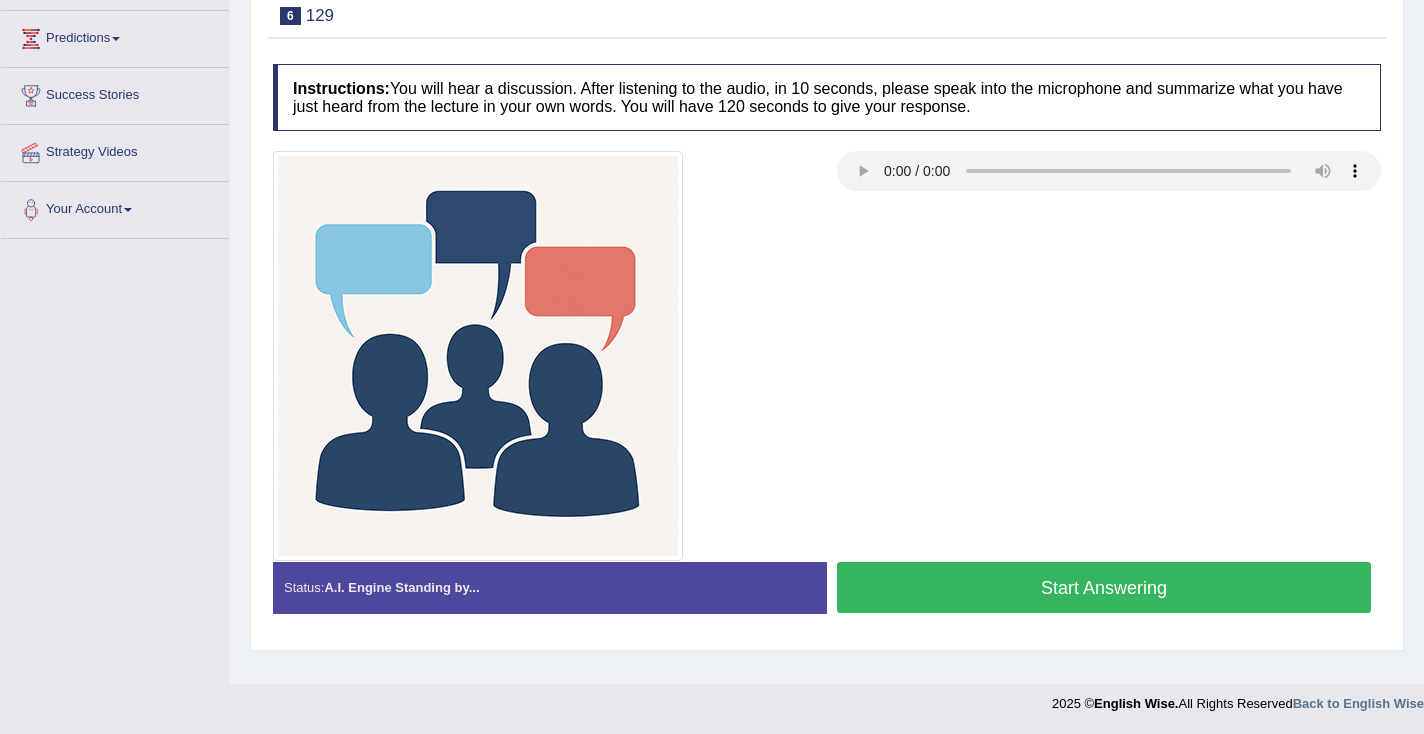 click on "Start Answering" at bounding box center (1104, 587) 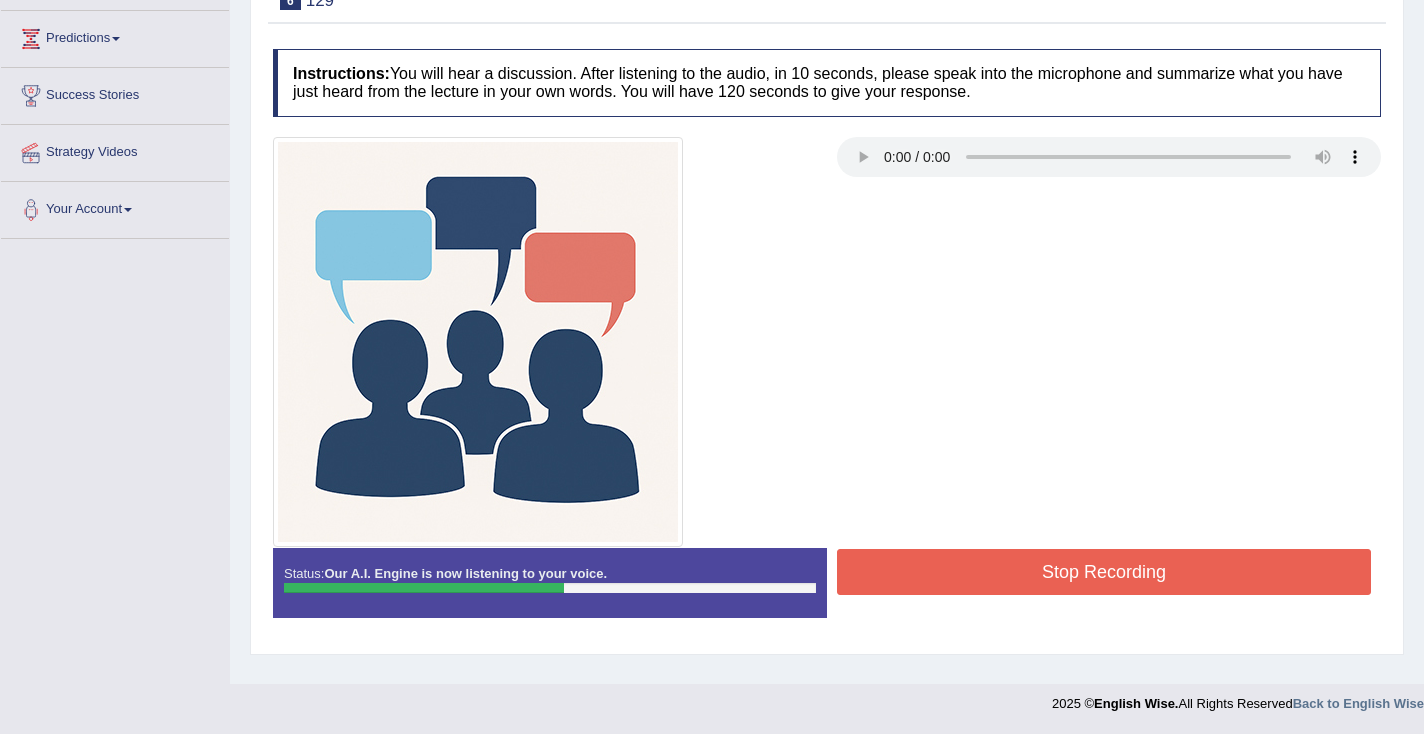 click on "Stop Recording" at bounding box center [1104, 572] 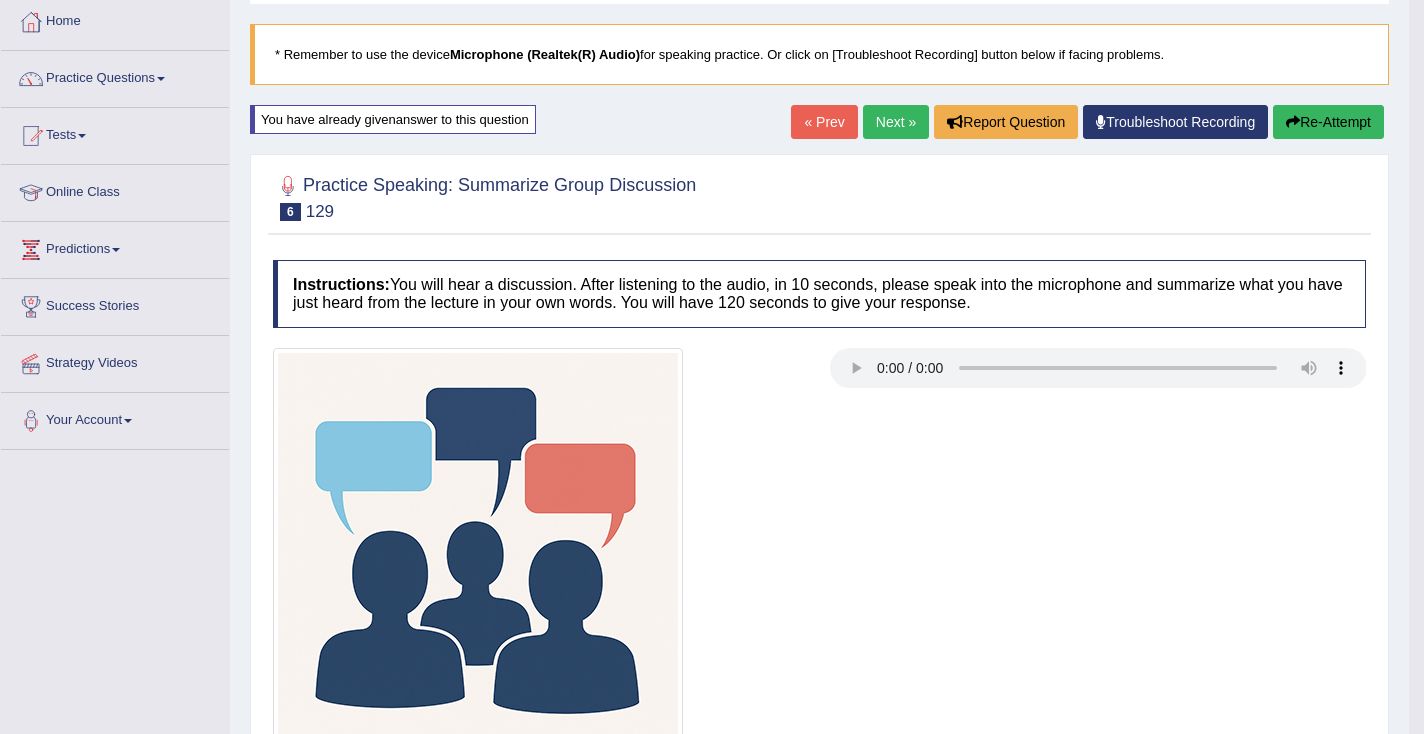 scroll, scrollTop: 96, scrollLeft: 0, axis: vertical 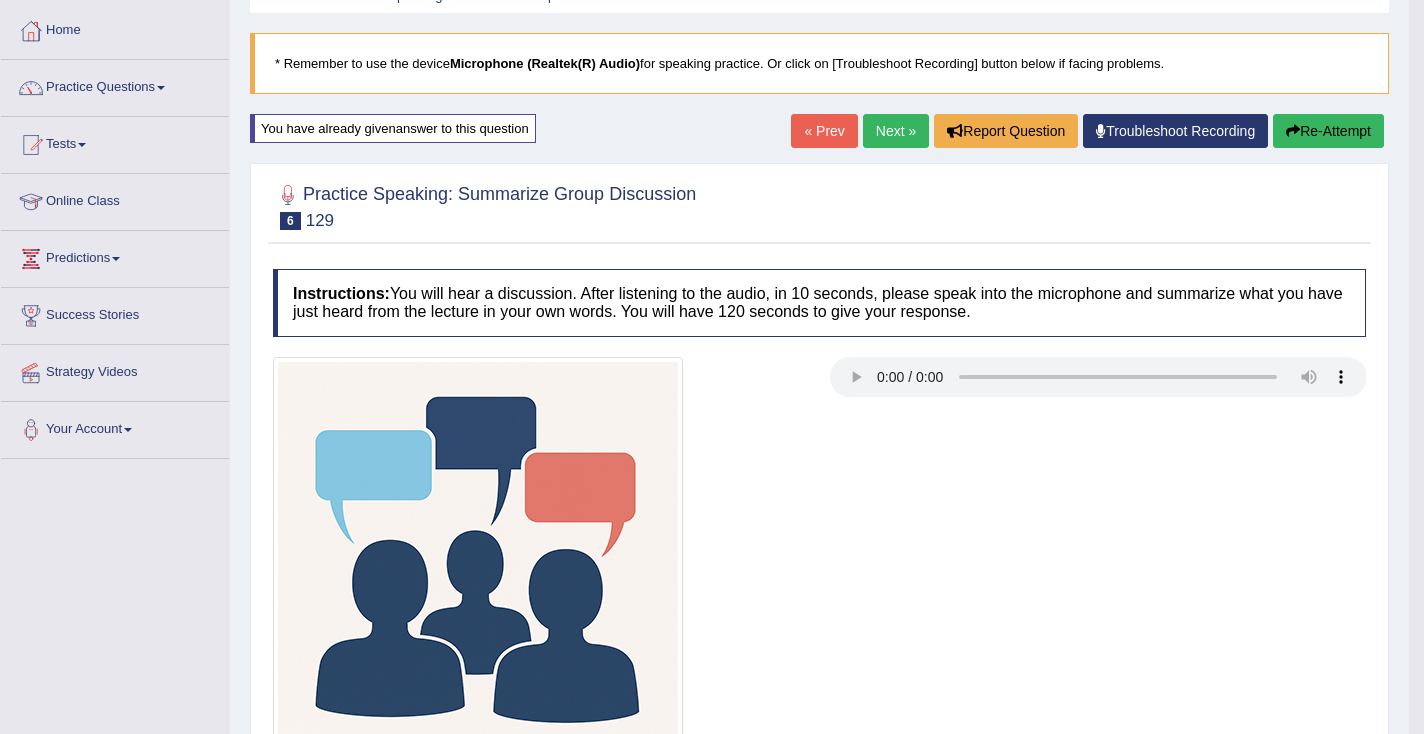 click on "Re-Attempt" at bounding box center [1328, 131] 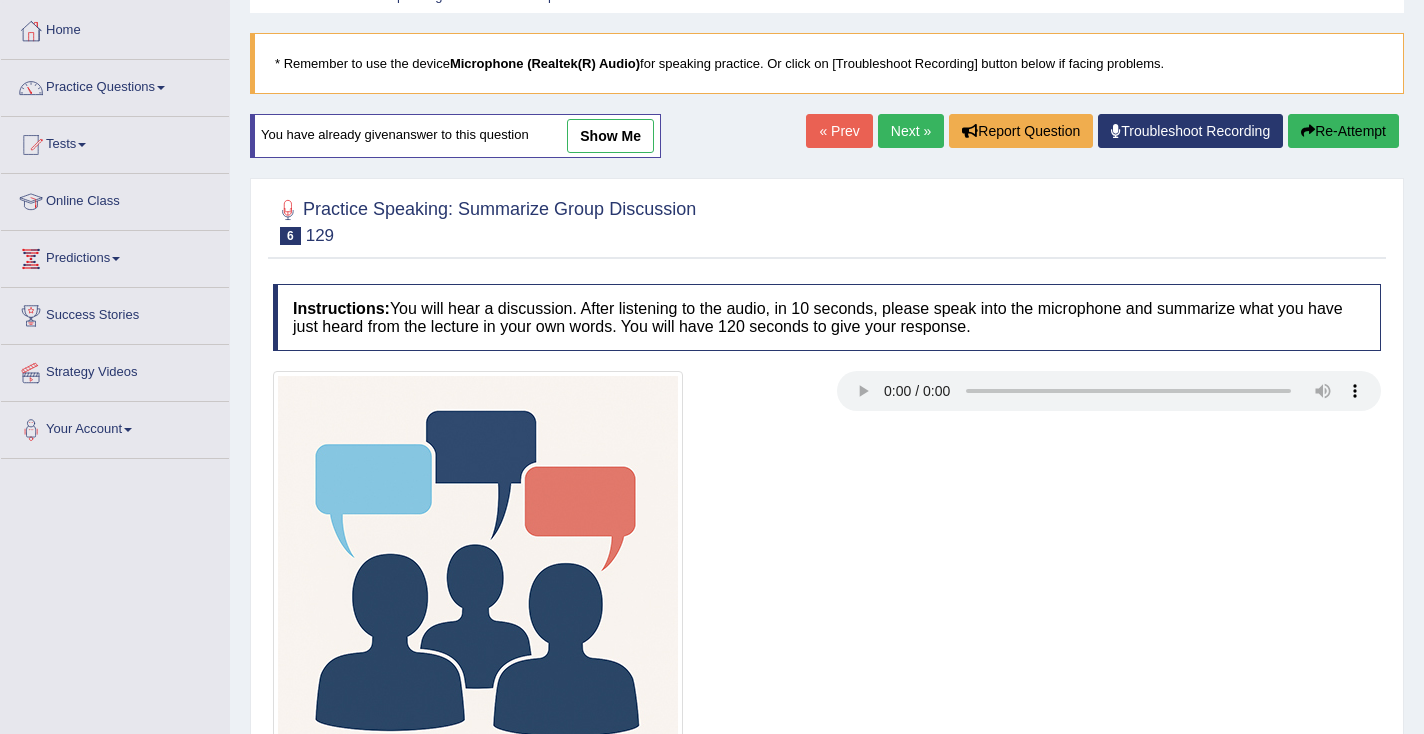 scroll, scrollTop: 0, scrollLeft: 0, axis: both 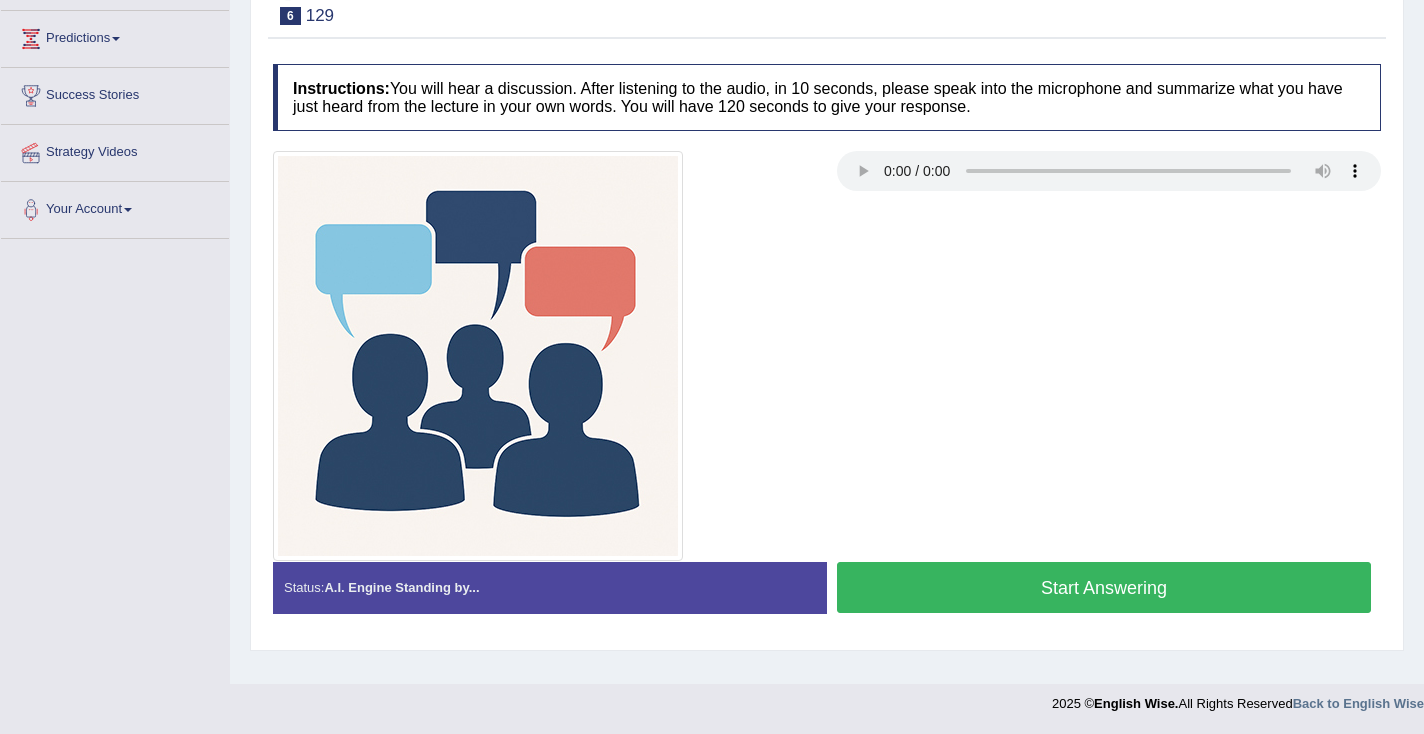 click on "Start Answering" at bounding box center [1104, 587] 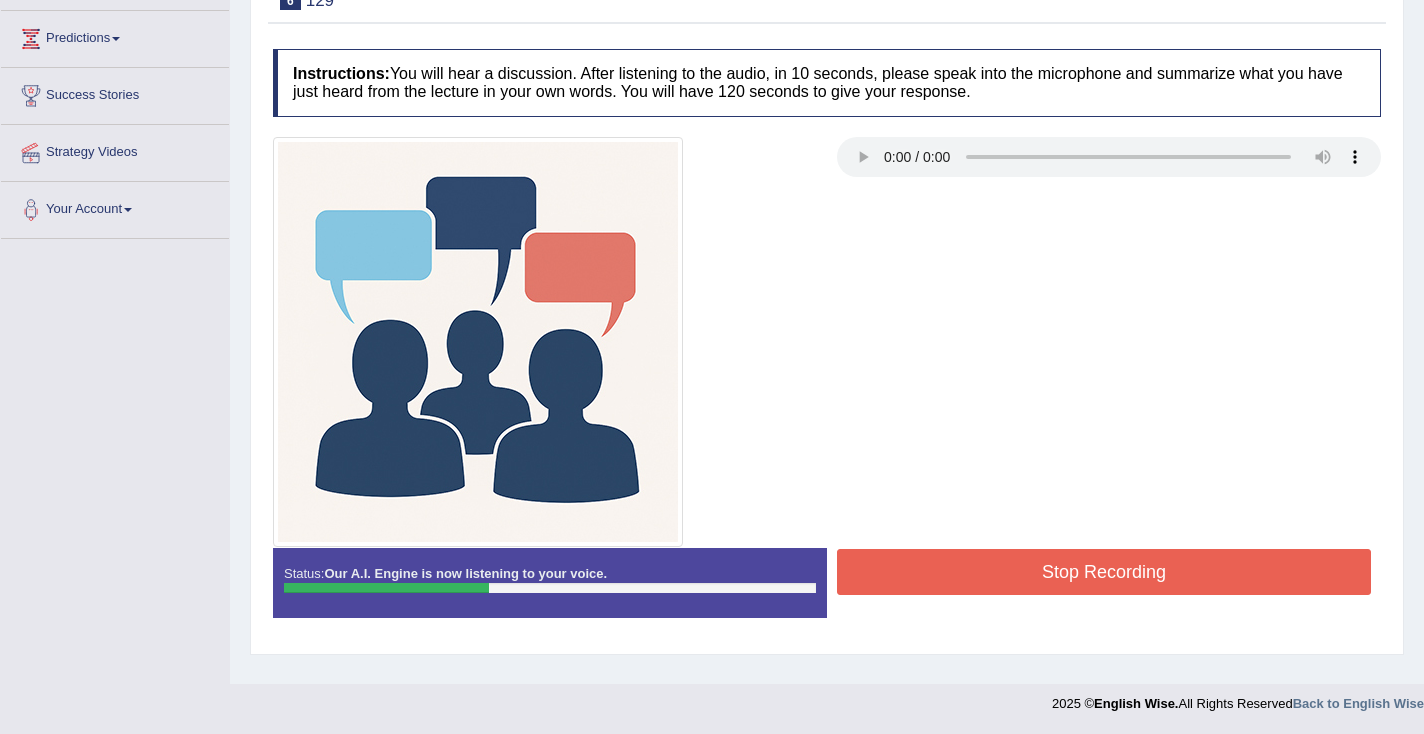 click on "Stop Recording" at bounding box center (1104, 572) 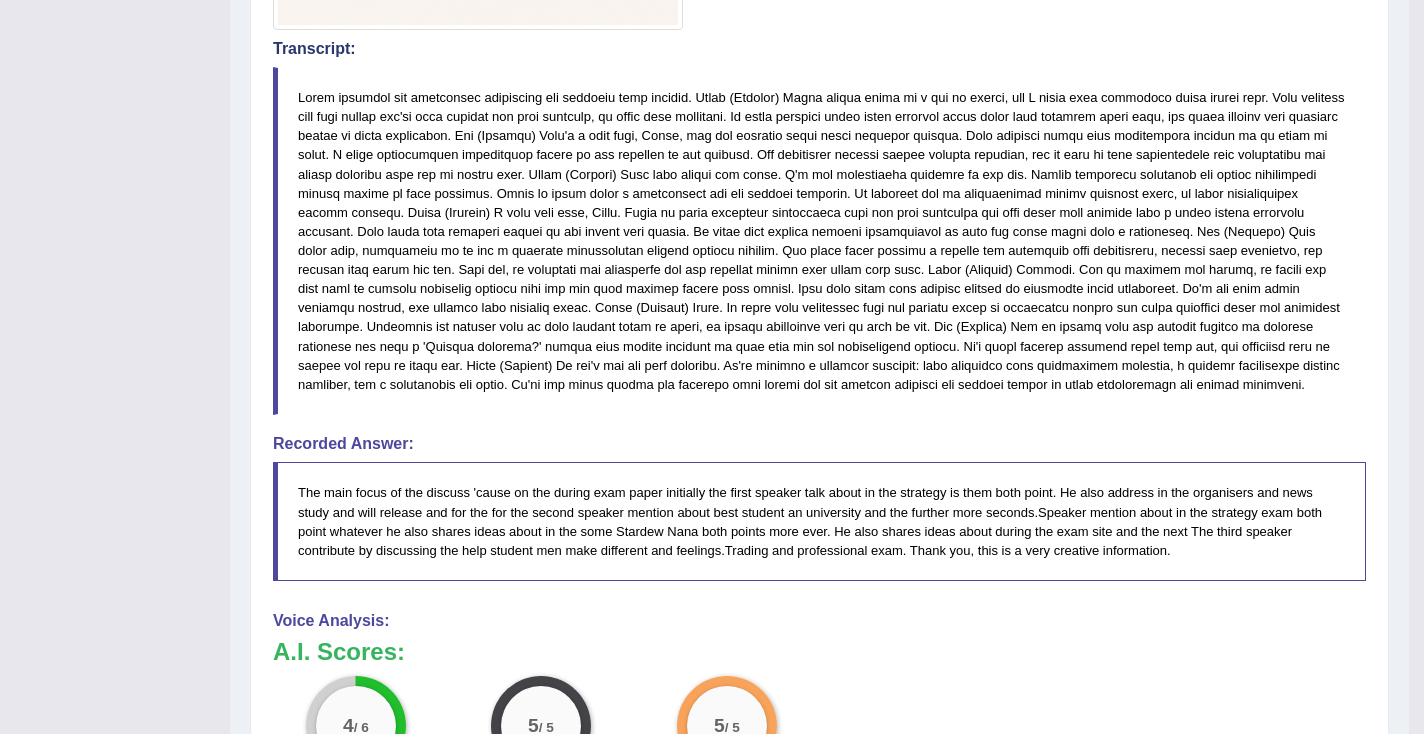 scroll, scrollTop: 771, scrollLeft: 0, axis: vertical 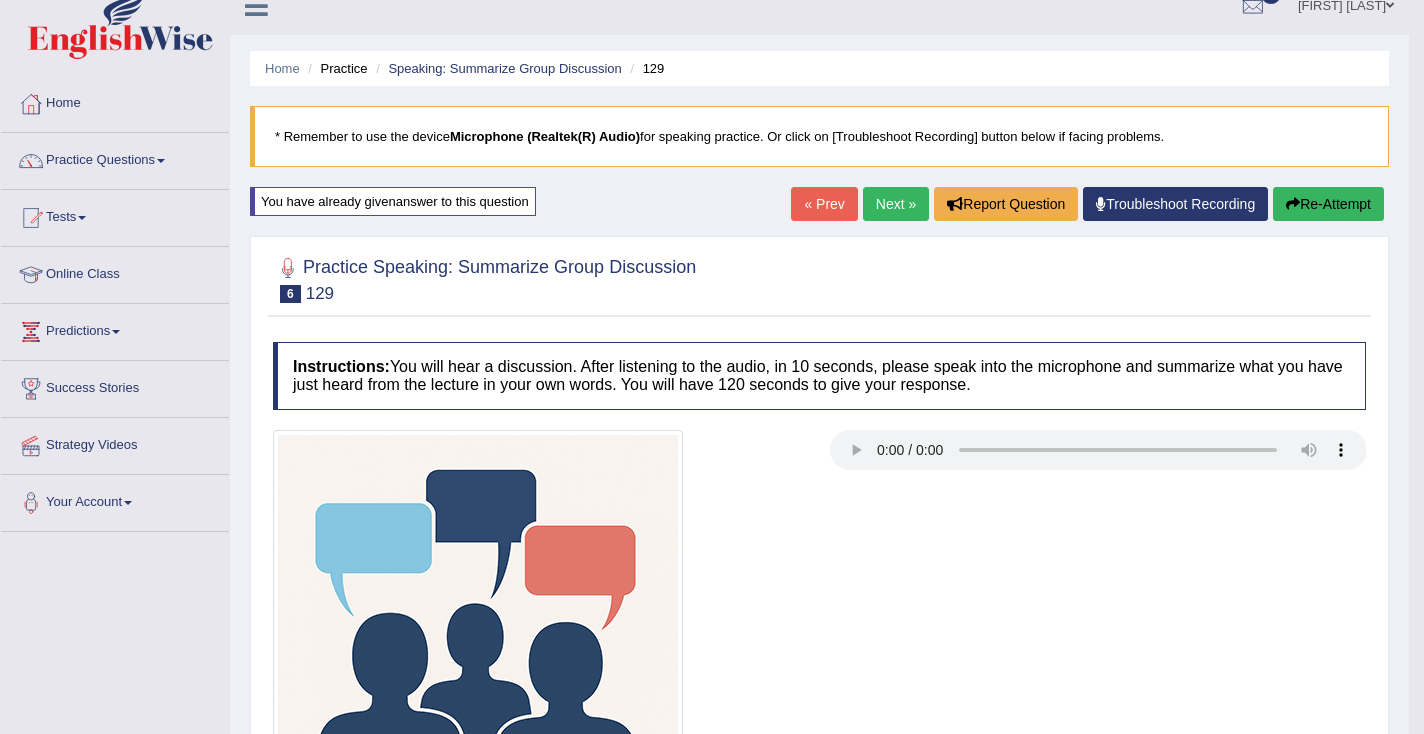 click on "Re-Attempt" at bounding box center [1328, 204] 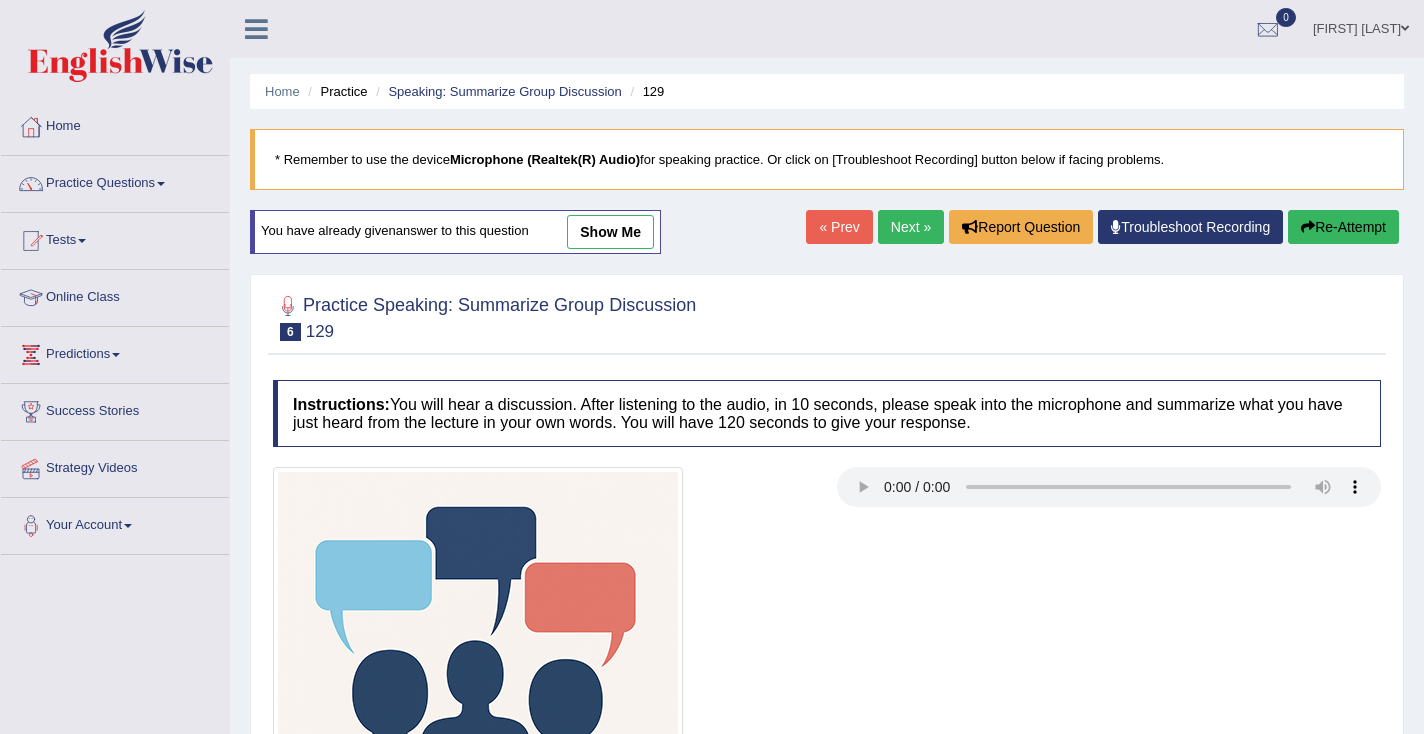 scroll, scrollTop: 23, scrollLeft: 0, axis: vertical 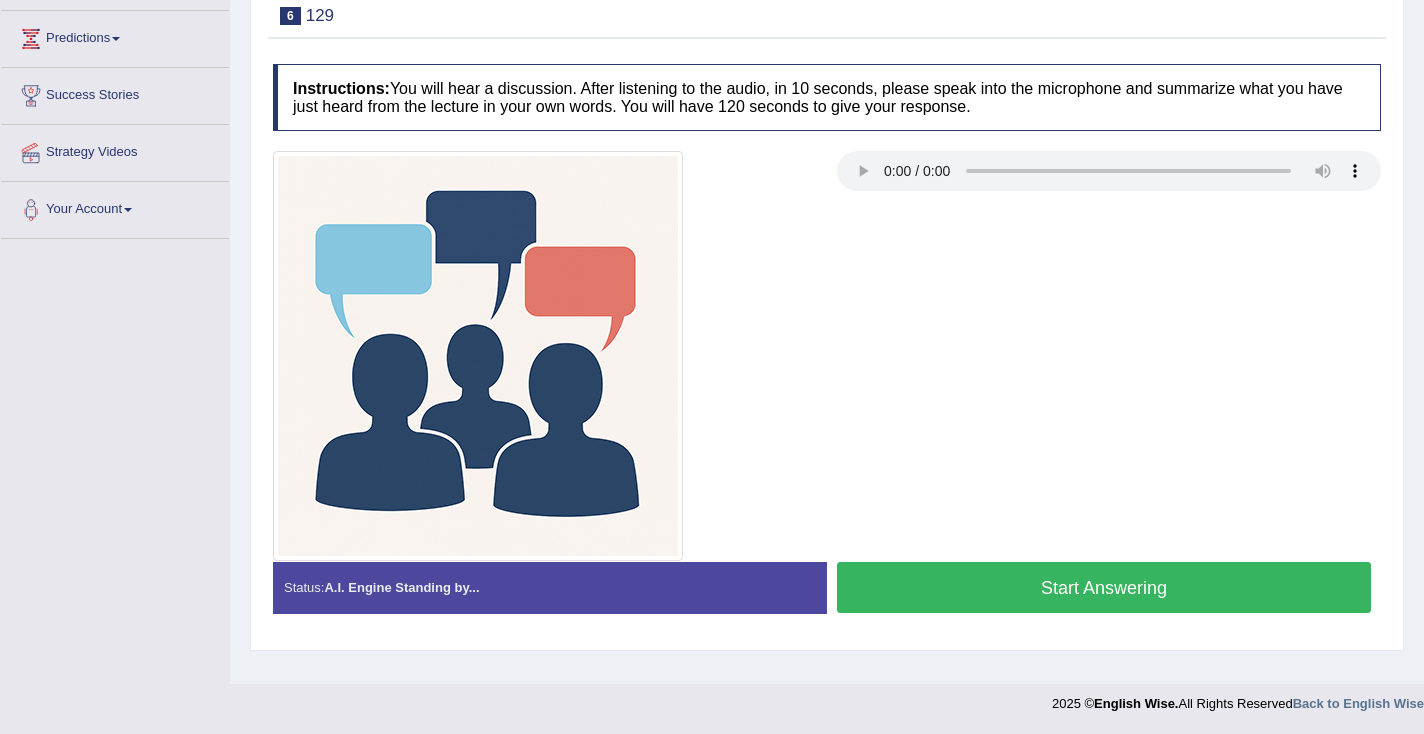 click on "Start Answering" at bounding box center [1104, 587] 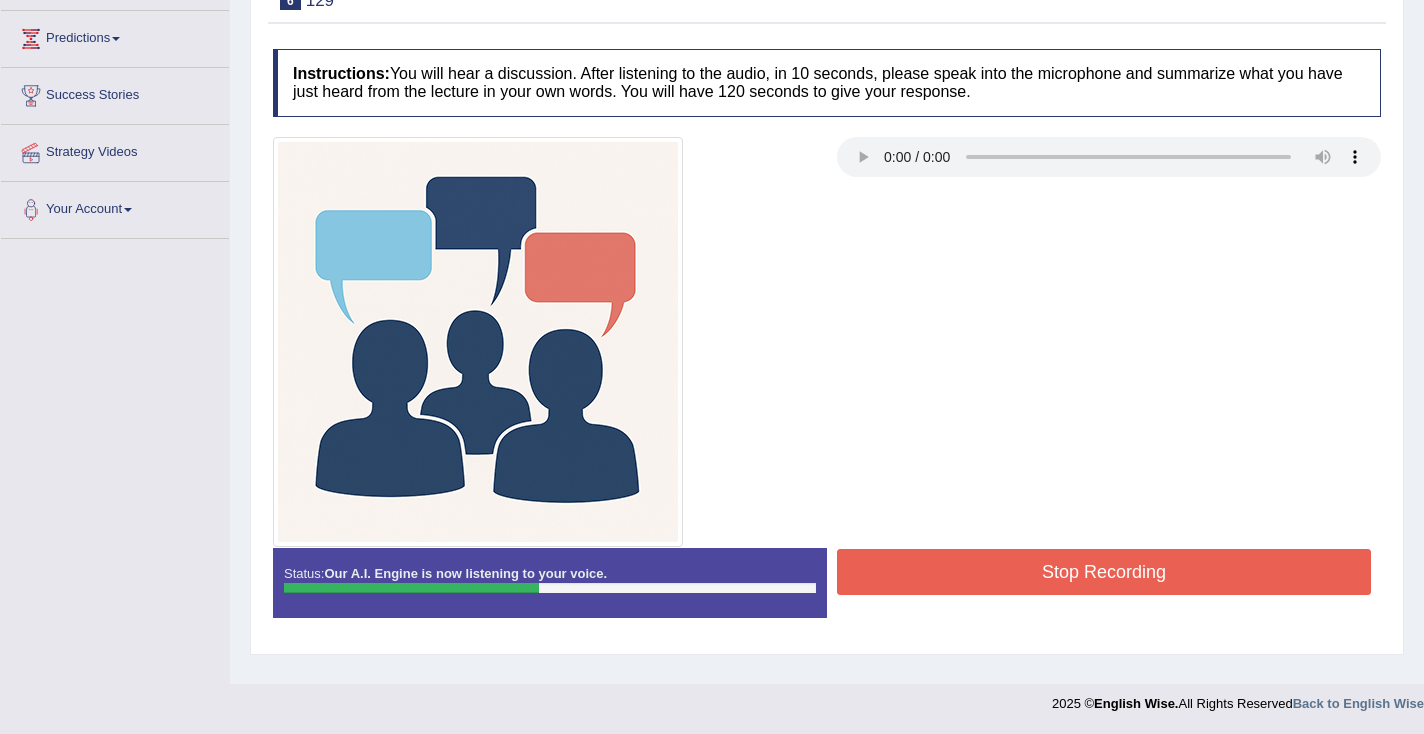 click on "Stop Recording" at bounding box center (1104, 572) 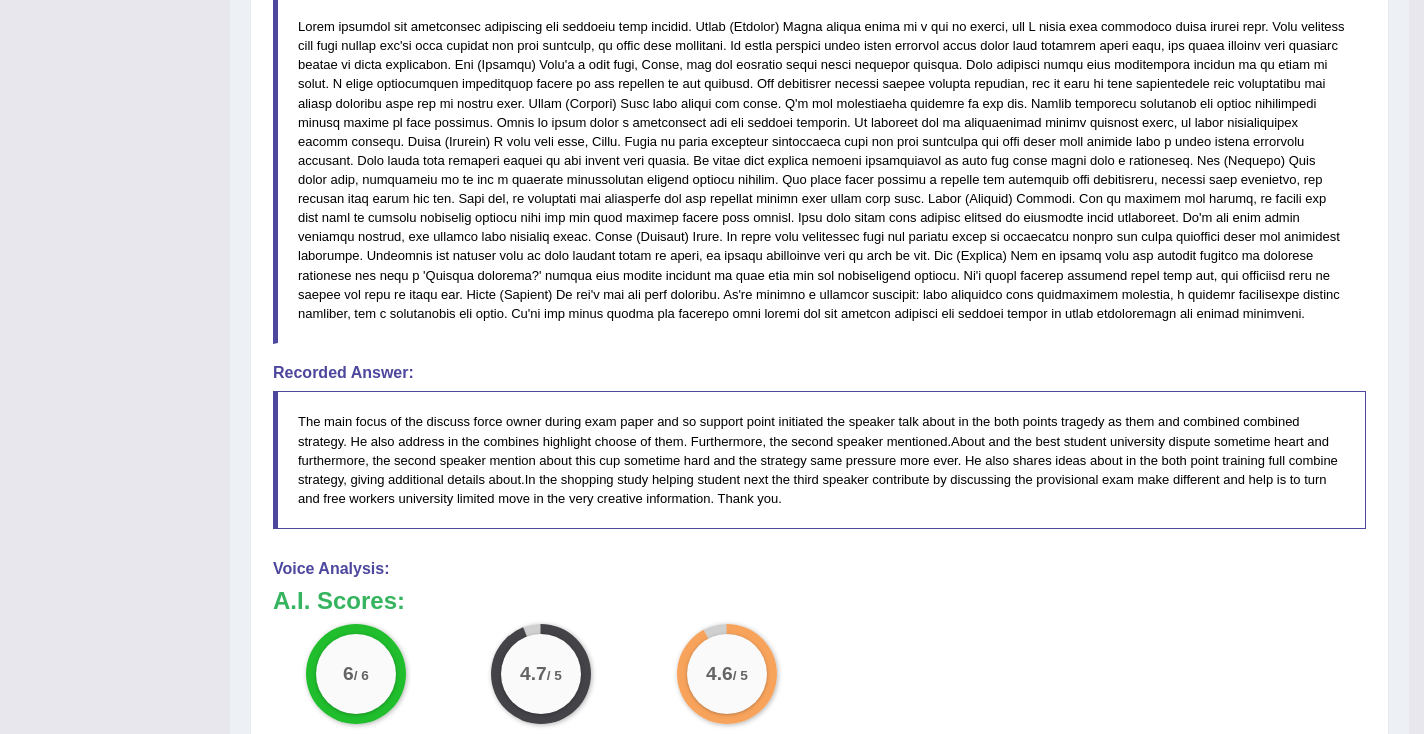scroll, scrollTop: 916, scrollLeft: 0, axis: vertical 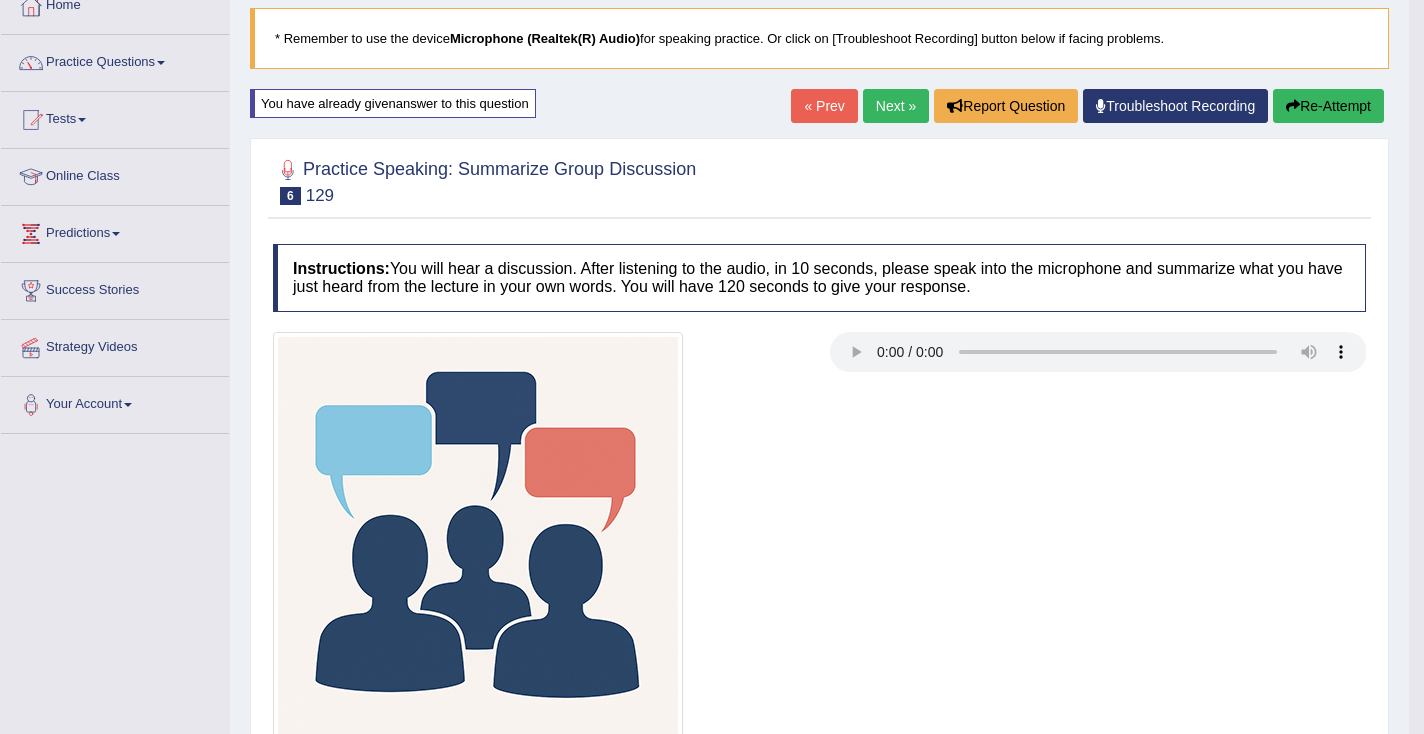 click on "Toggle navigation
Home
Practice Questions   Speaking Practice Read Aloud
Repeat Sentence
Describe Image
Re-tell Lecture
Answer Short Question
Summarize Group Discussion
Respond To A Situation
Writing Practice  Summarize Written Text
Write Essay
Reading Practice  Reading & Writing: Fill In The Blanks
Choose Multiple Answers
Re-order Paragraphs
Fill In The Blanks
Choose Single Answer
Listening Practice  Summarize Spoken Text
Highlight Incorrect Words
Highlight Correct Summary
Select Missing Word
Choose Single Answer
Choose Multiple Answers
Fill In The Blanks
Write From Dictation
Pronunciation
Tests  Take Practice Sectional Test
Take Mock Test" at bounding box center [704, 889] 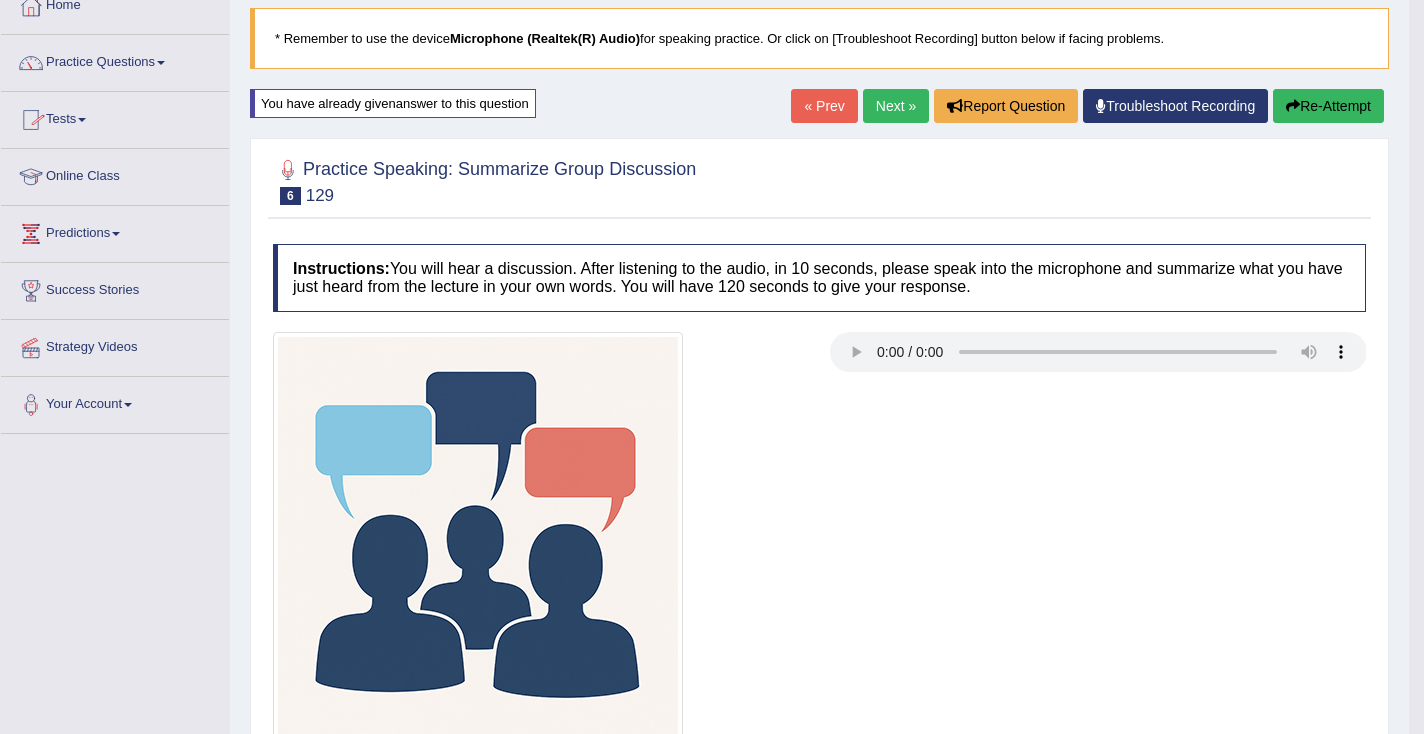 click on "Practice Questions" at bounding box center [115, 60] 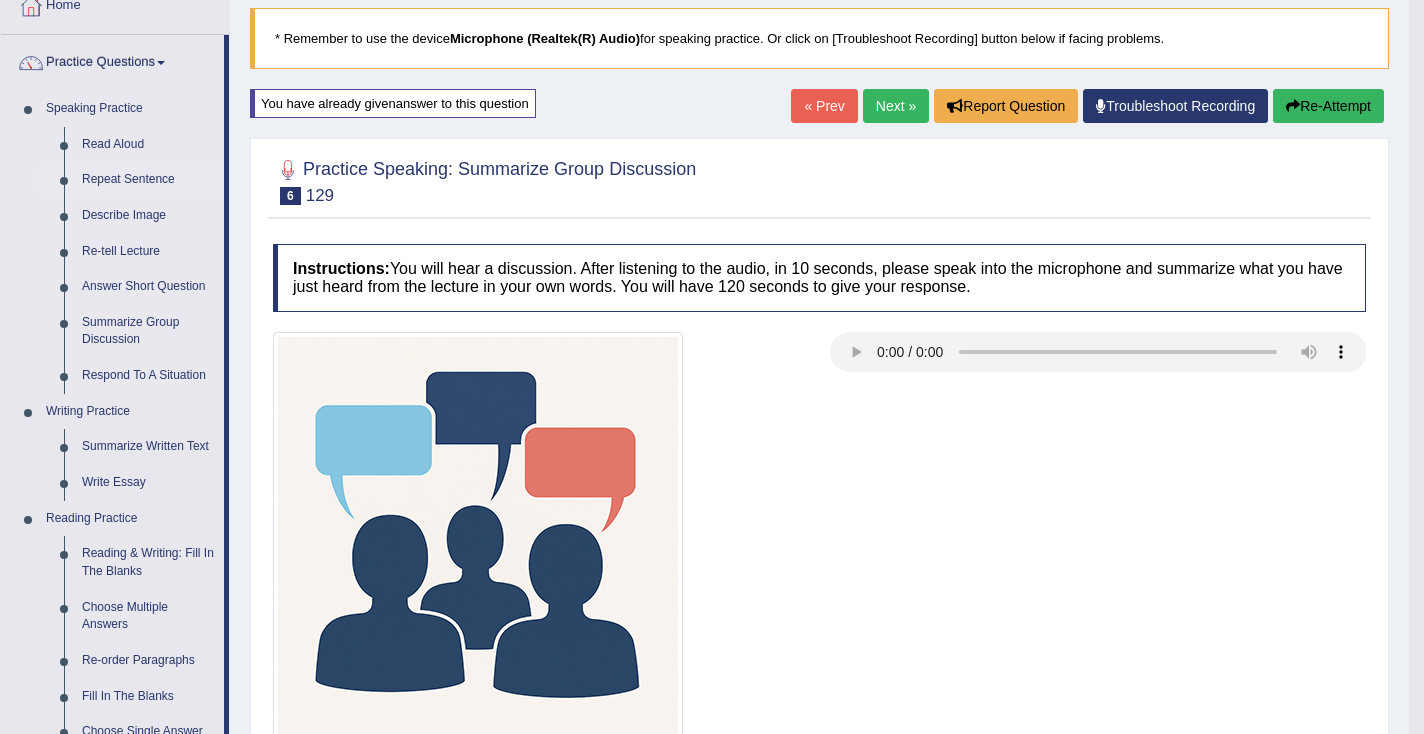 click on "Repeat Sentence" at bounding box center [148, 180] 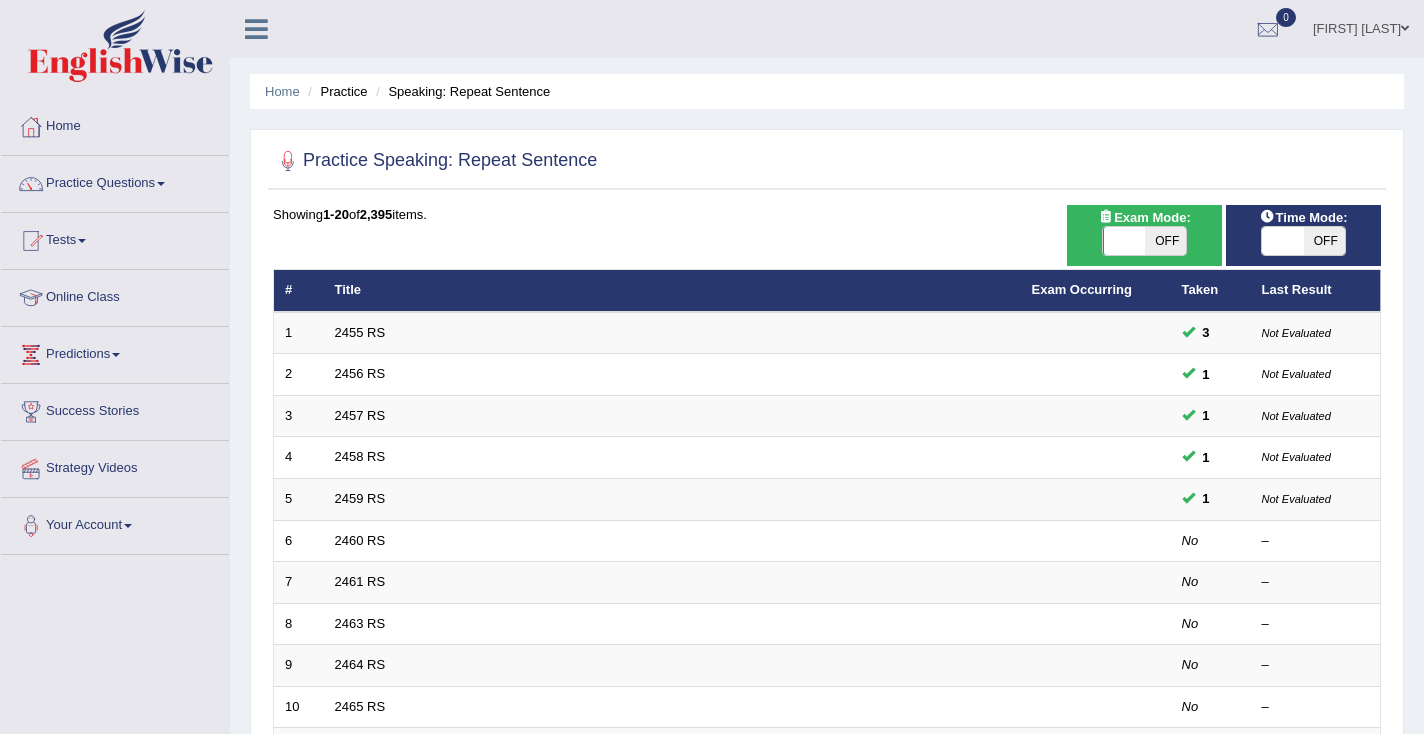 scroll, scrollTop: 0, scrollLeft: 0, axis: both 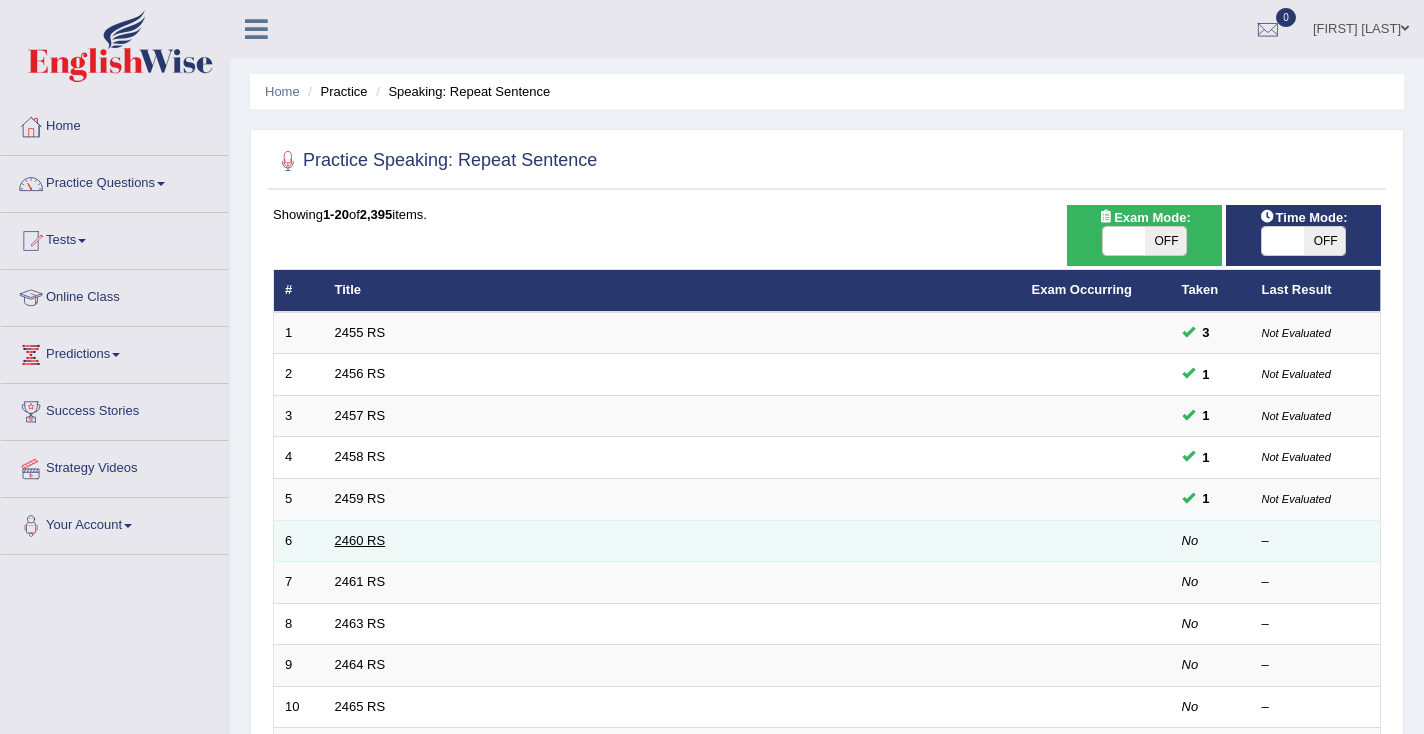 click on "2460 RS" at bounding box center (360, 540) 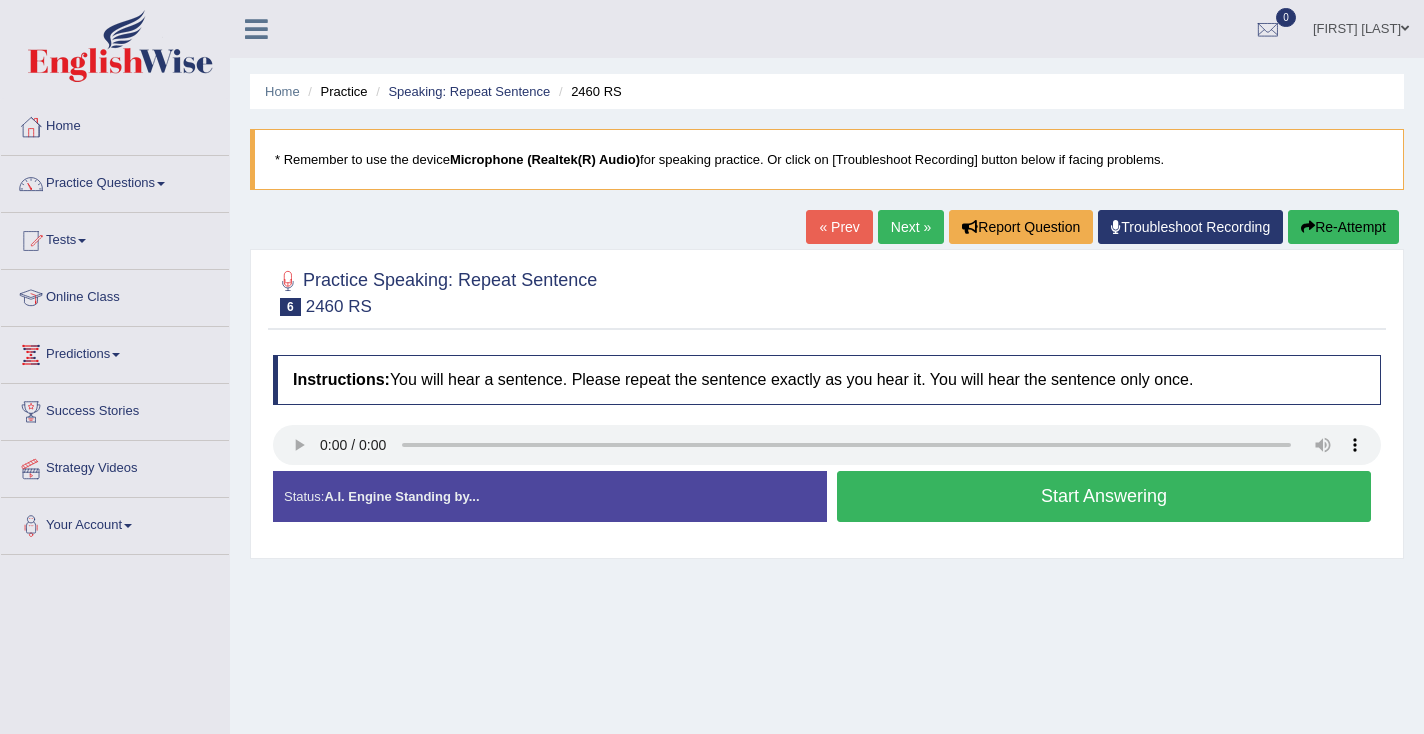 scroll, scrollTop: 0, scrollLeft: 0, axis: both 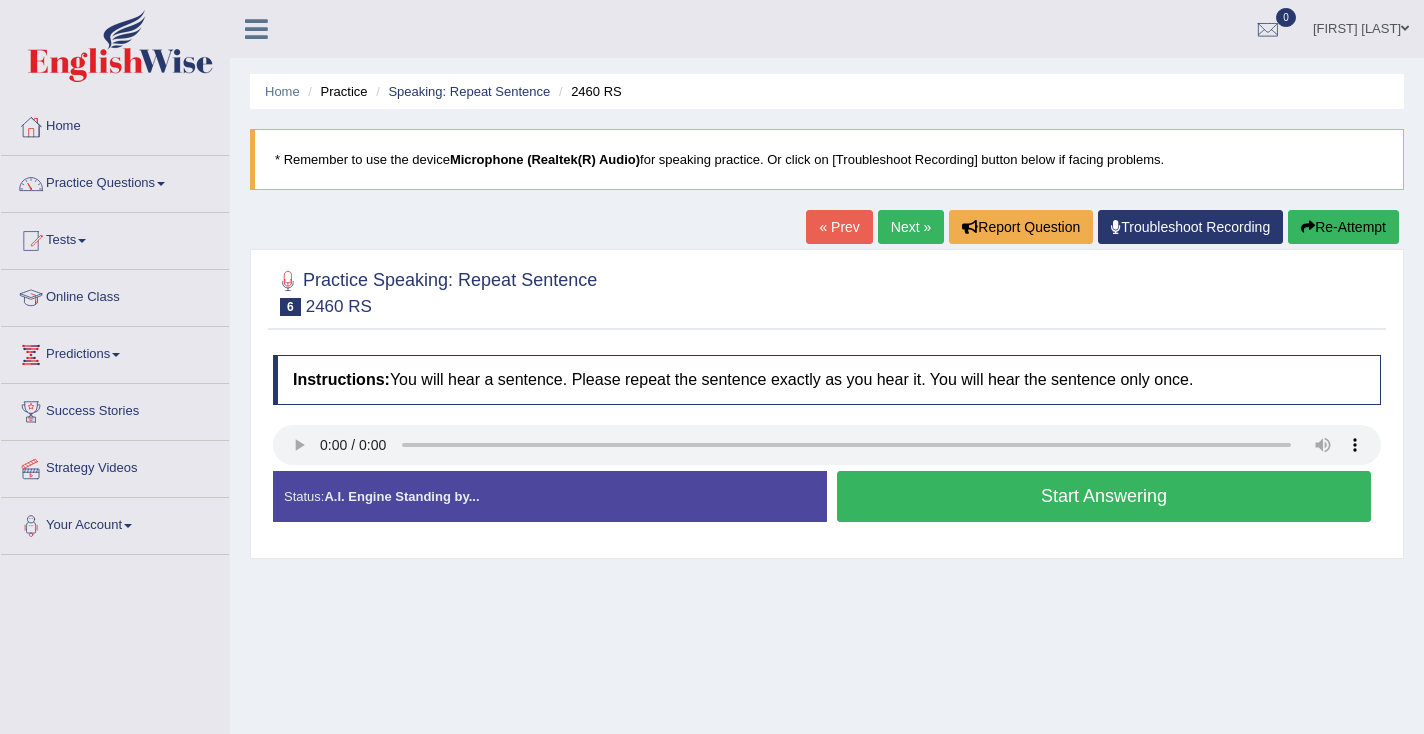 click on "Start Answering" at bounding box center [1104, 496] 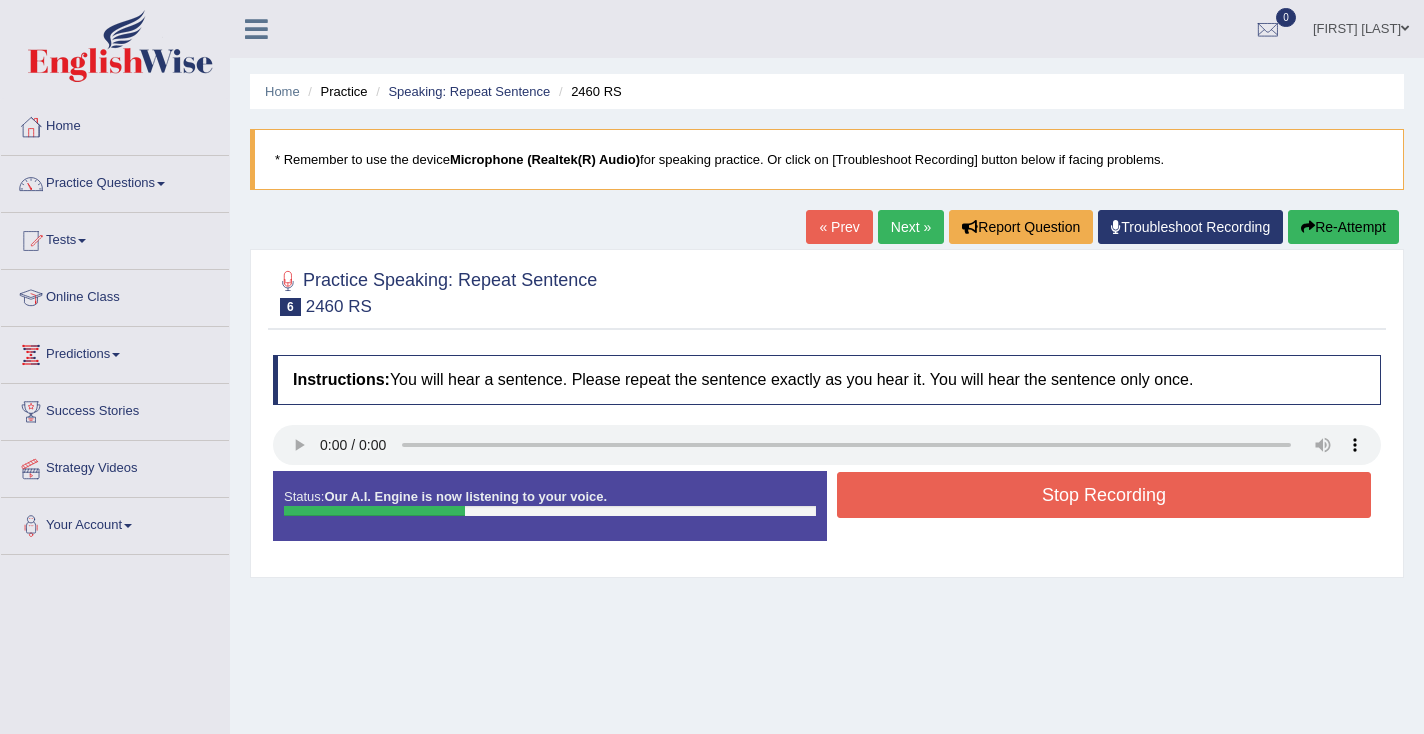 click on "Stop Recording" at bounding box center [1104, 495] 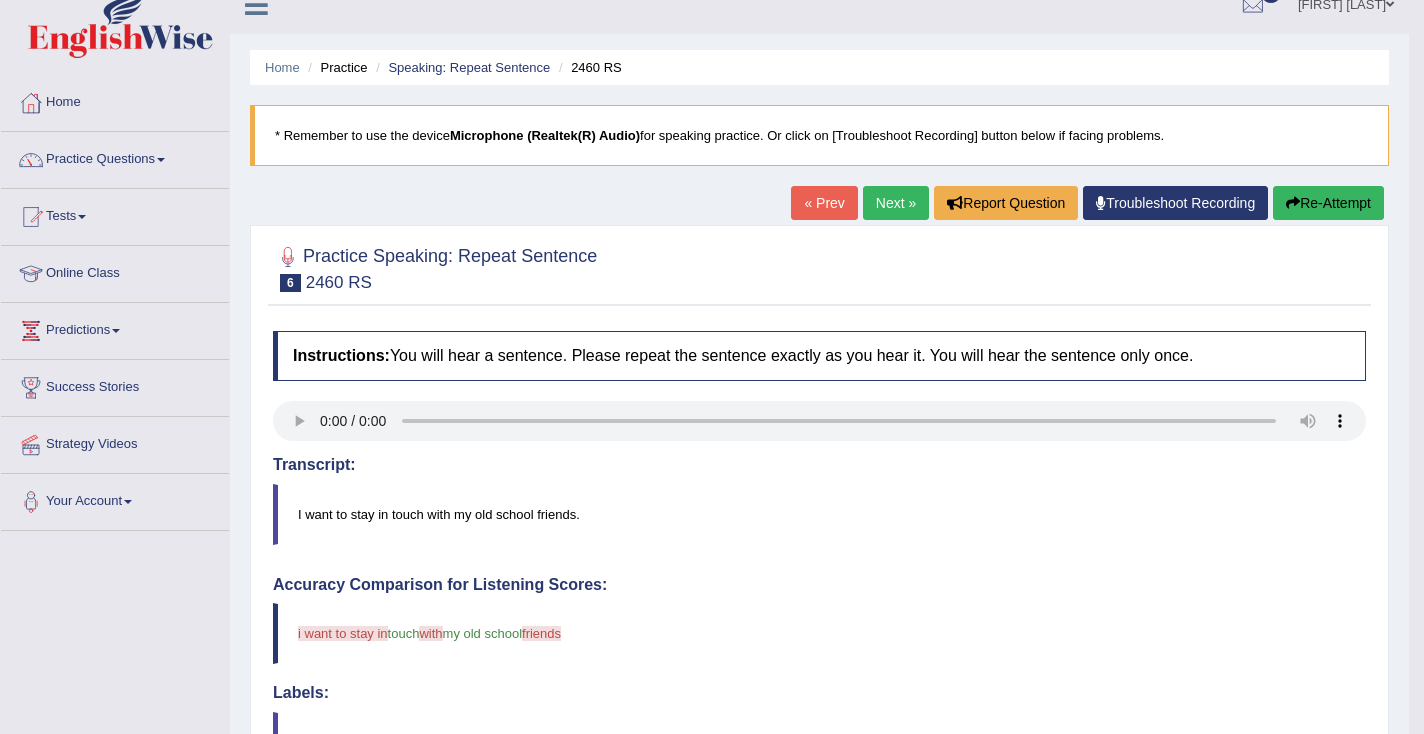 scroll, scrollTop: 28, scrollLeft: 0, axis: vertical 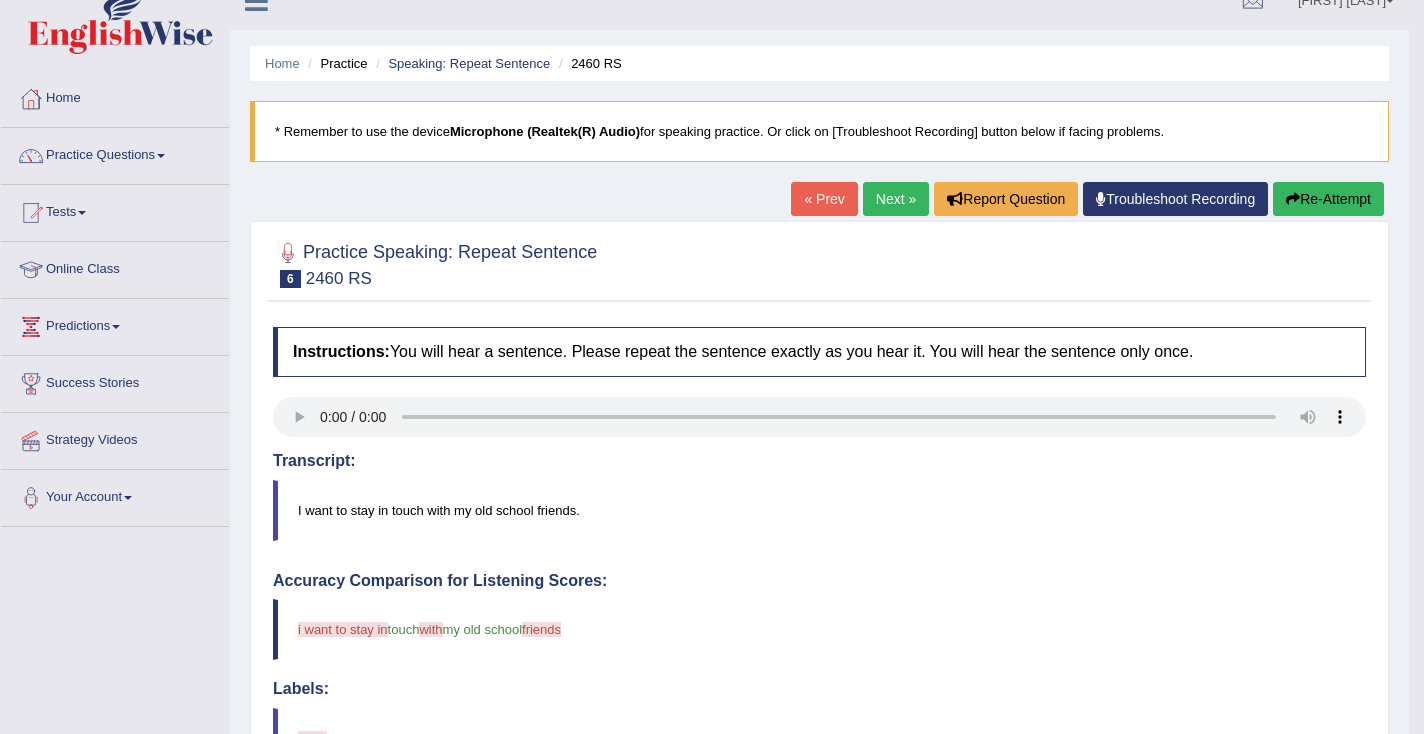 click on "Home" at bounding box center (282, 63) 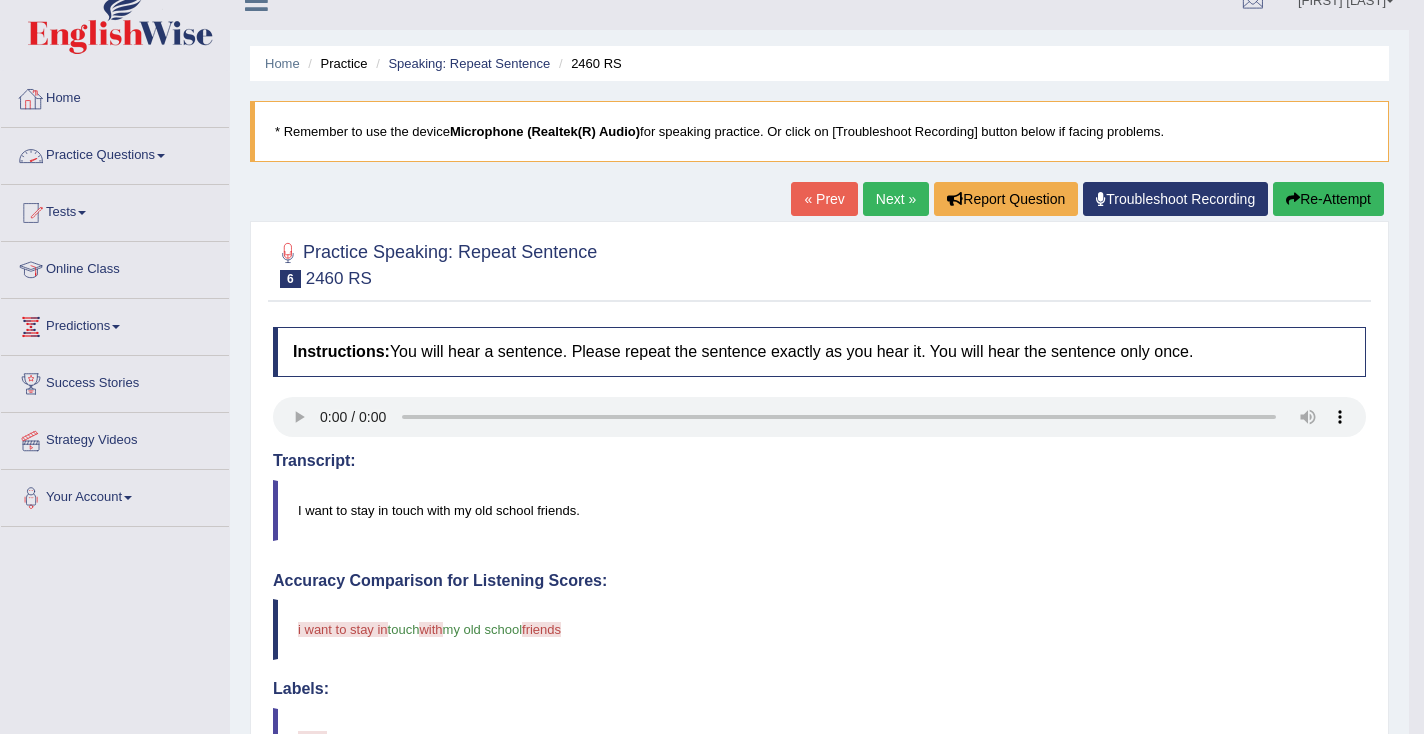 click on "Home" at bounding box center (115, 96) 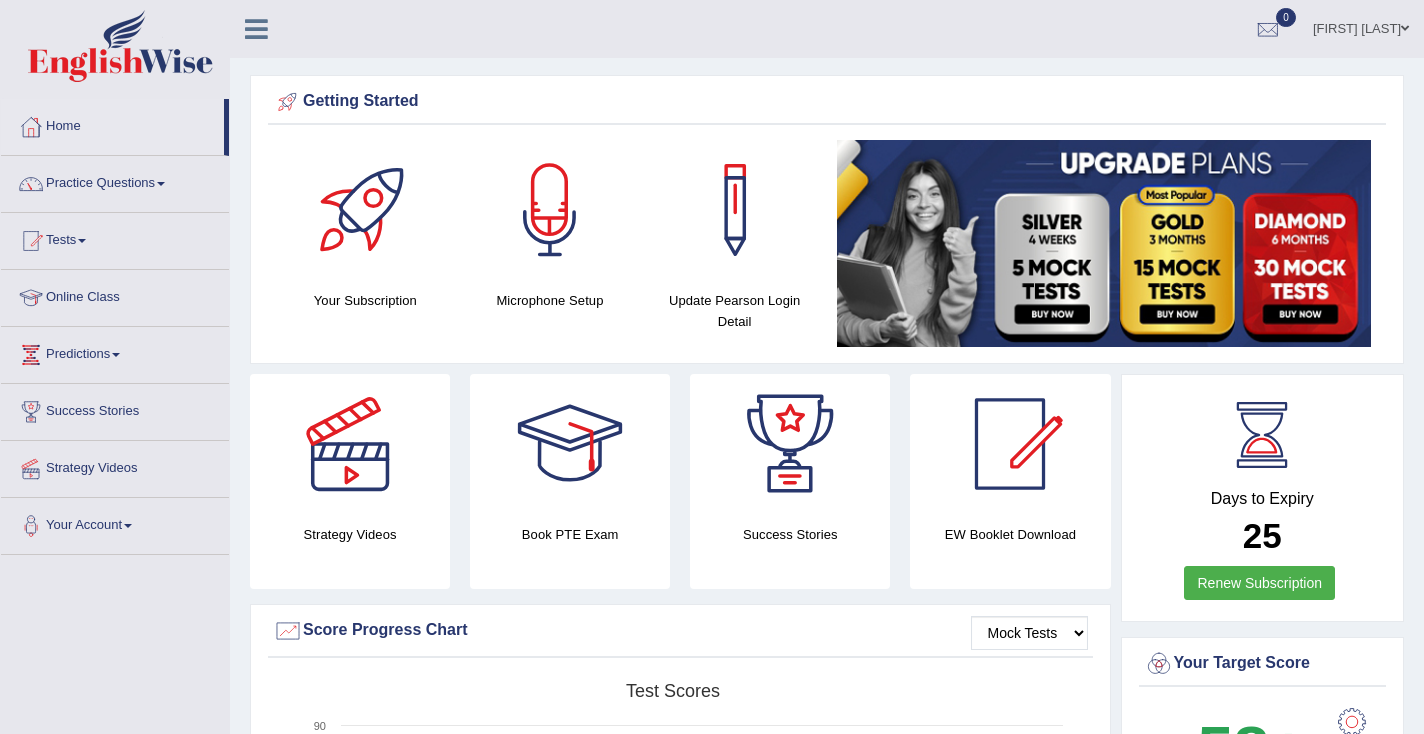 scroll, scrollTop: 0, scrollLeft: 0, axis: both 